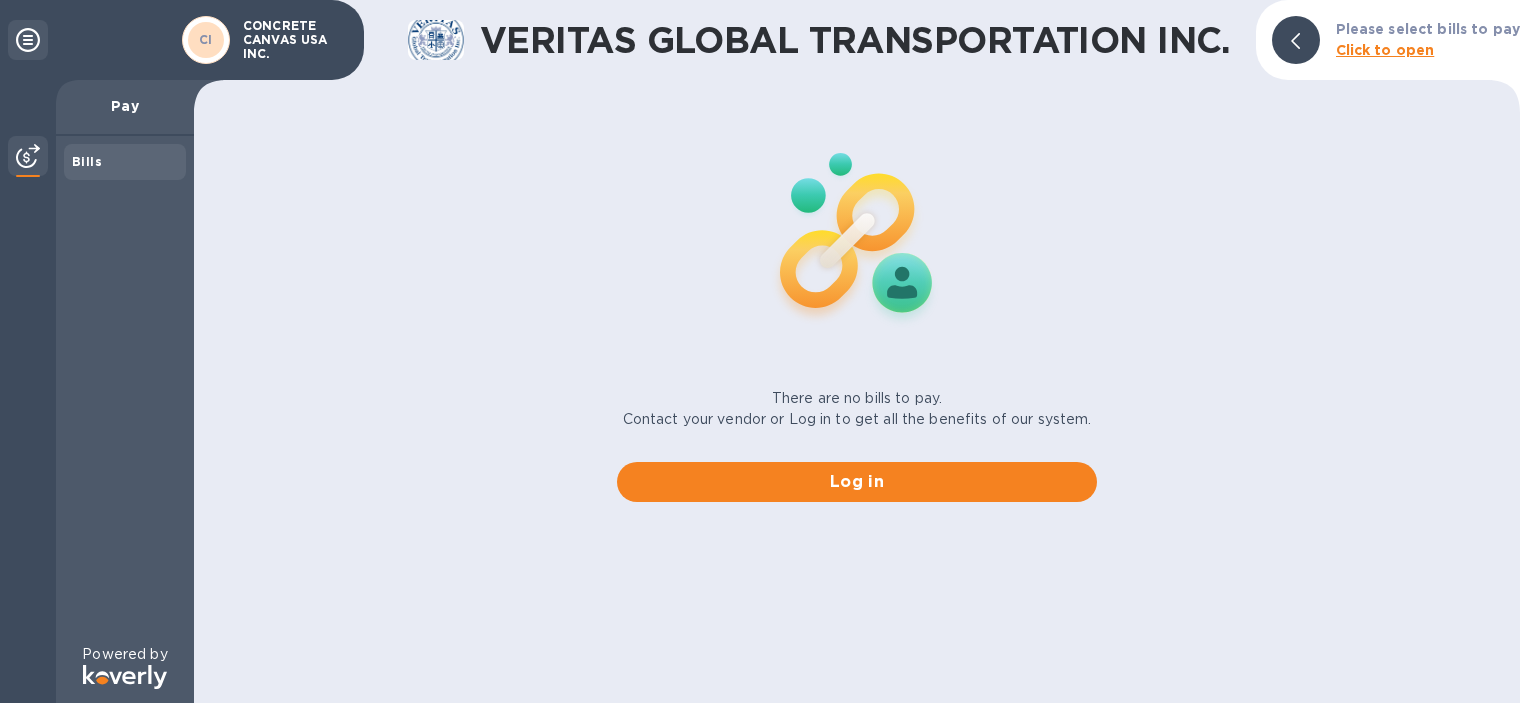 scroll, scrollTop: 0, scrollLeft: 0, axis: both 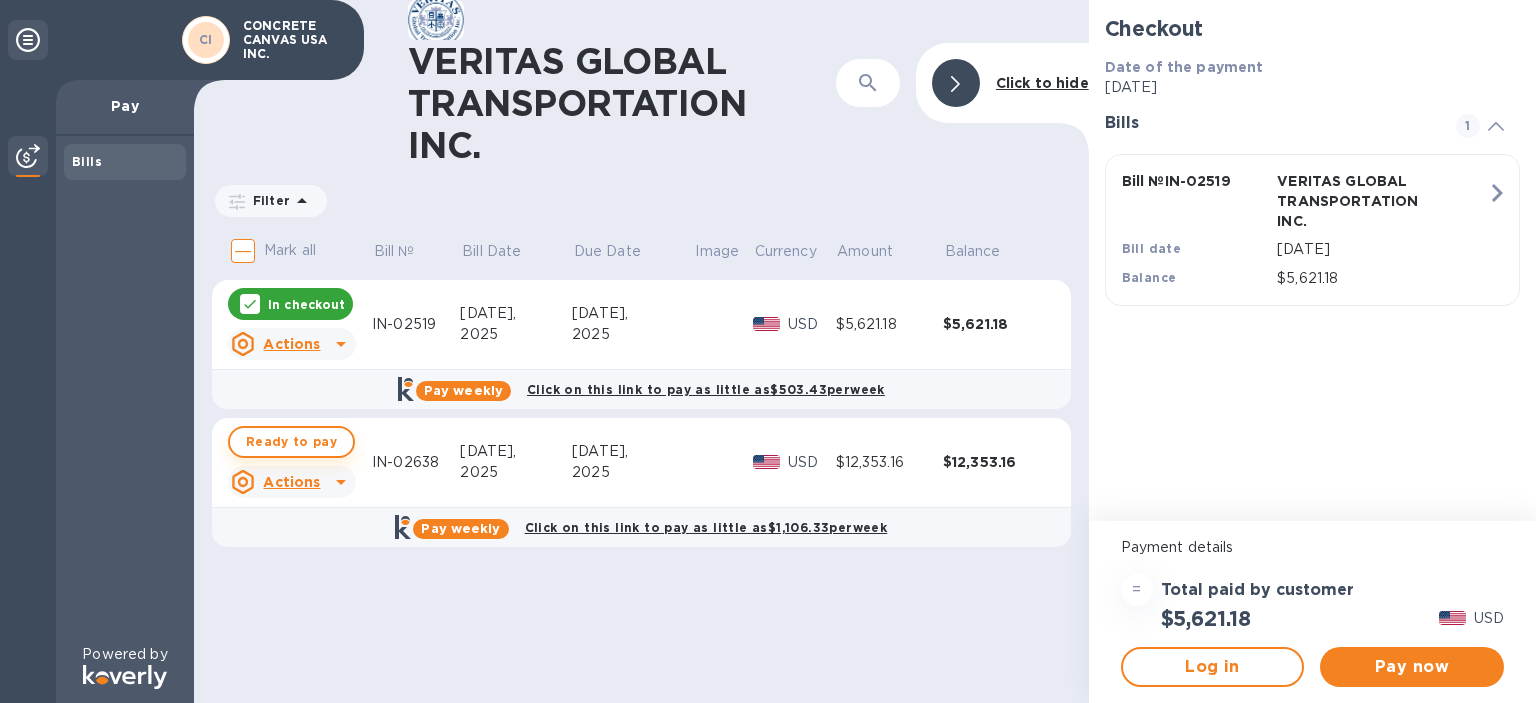 click on "Ready to pay" at bounding box center [291, 442] 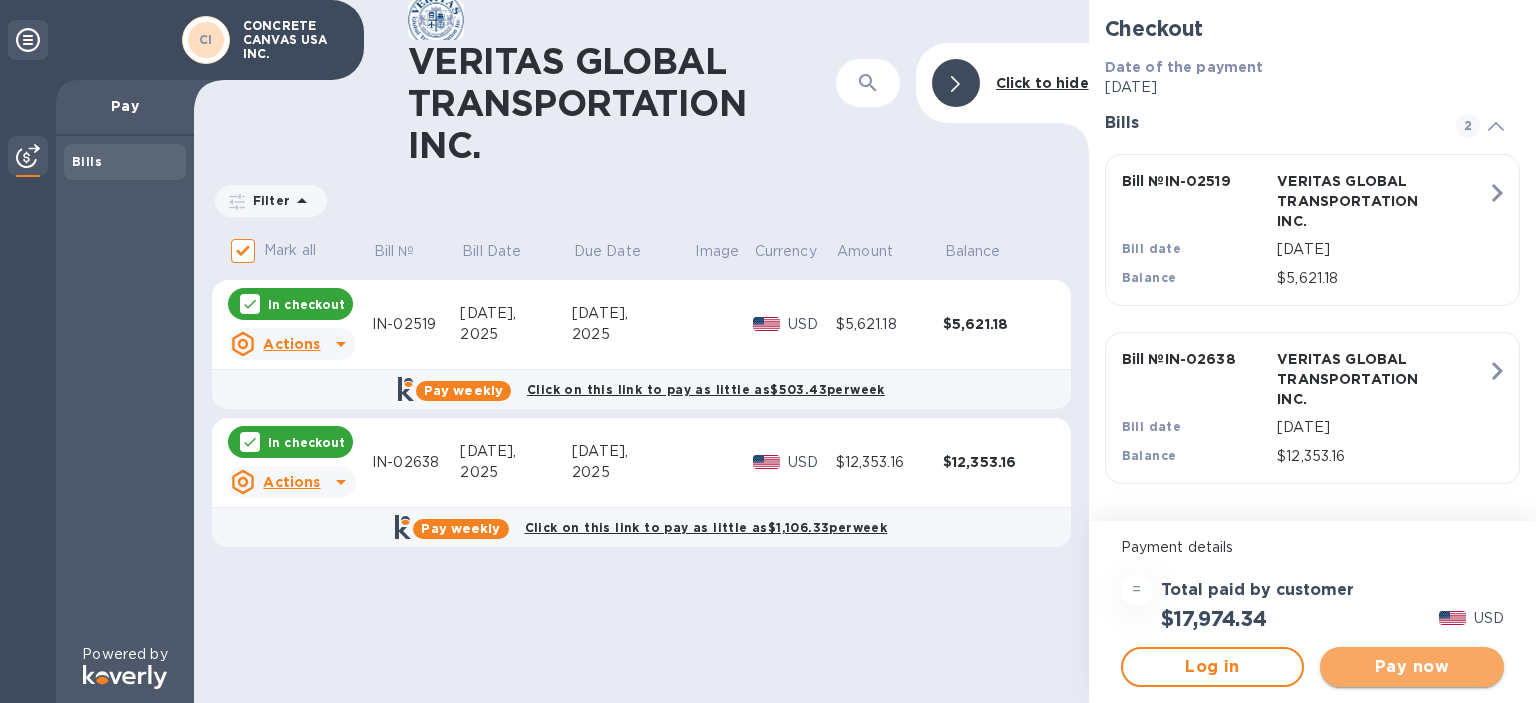 click on "Pay now" at bounding box center (1412, 667) 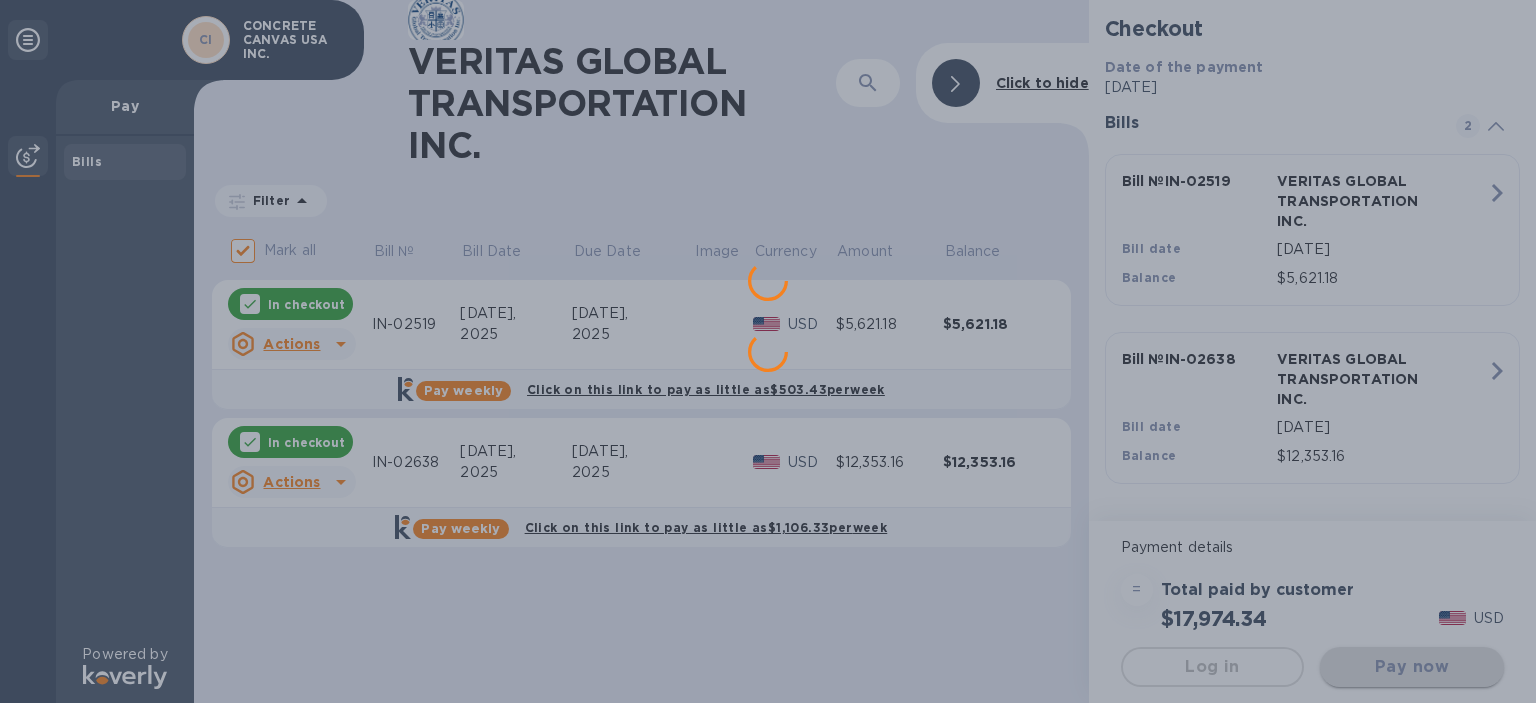 scroll, scrollTop: 0, scrollLeft: 0, axis: both 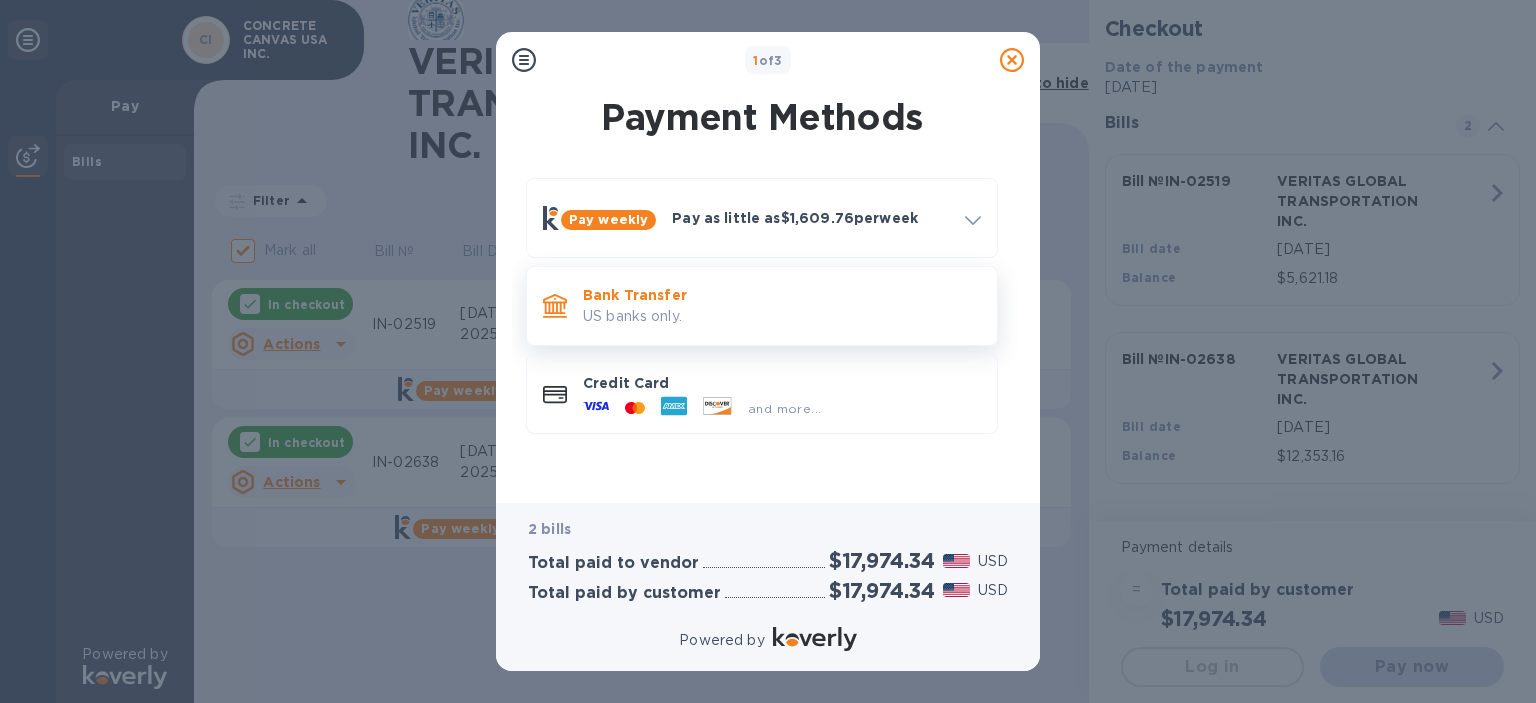 click on "Bank Transfer" at bounding box center [782, 295] 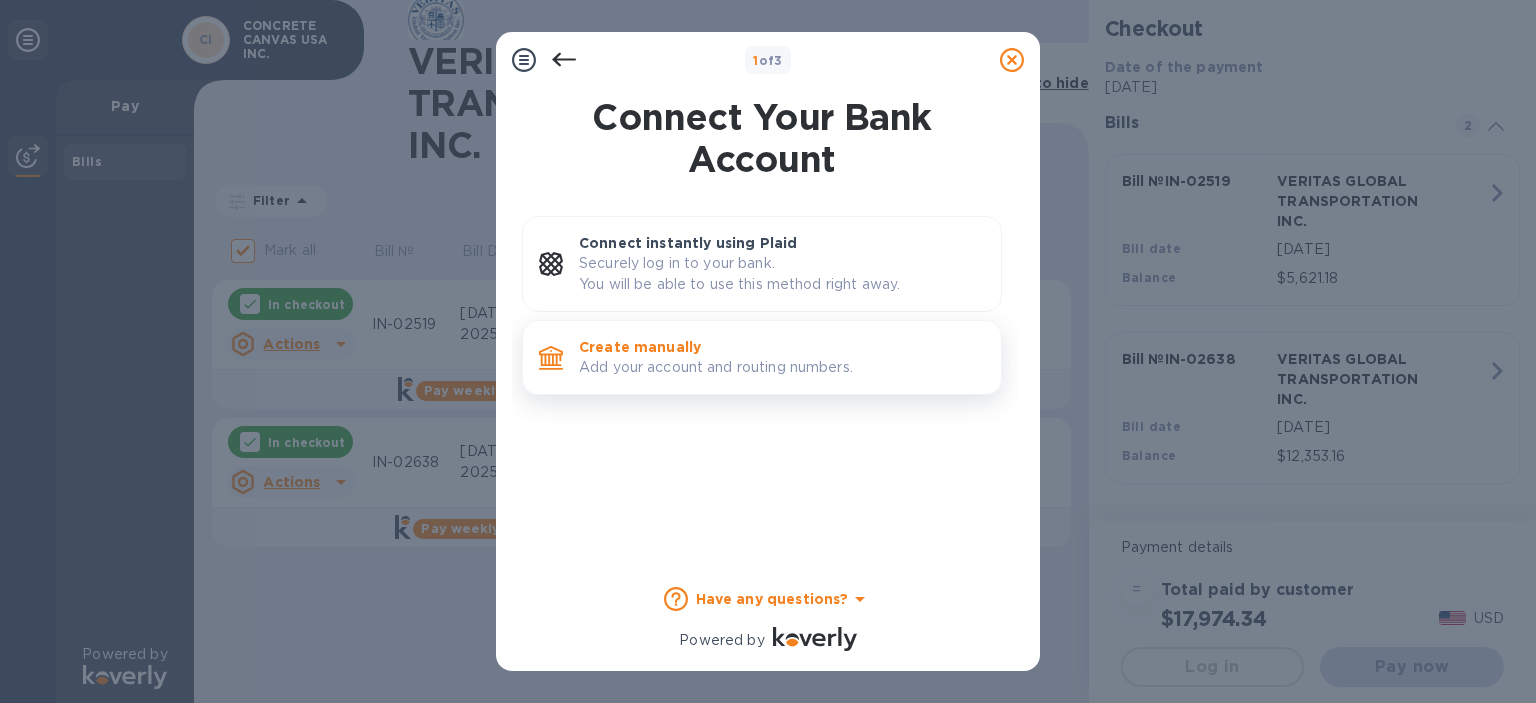click on "Create manually" at bounding box center [782, 347] 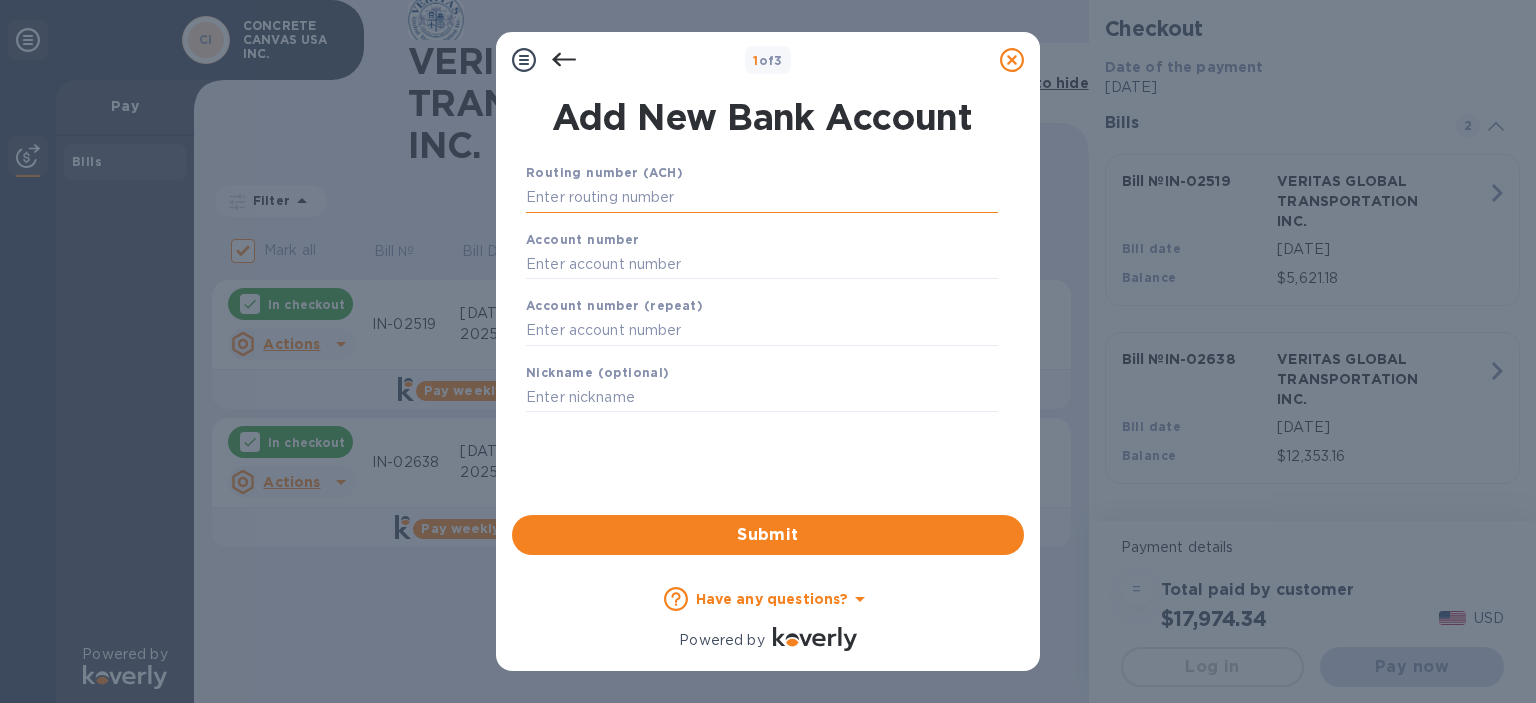click at bounding box center [762, 198] 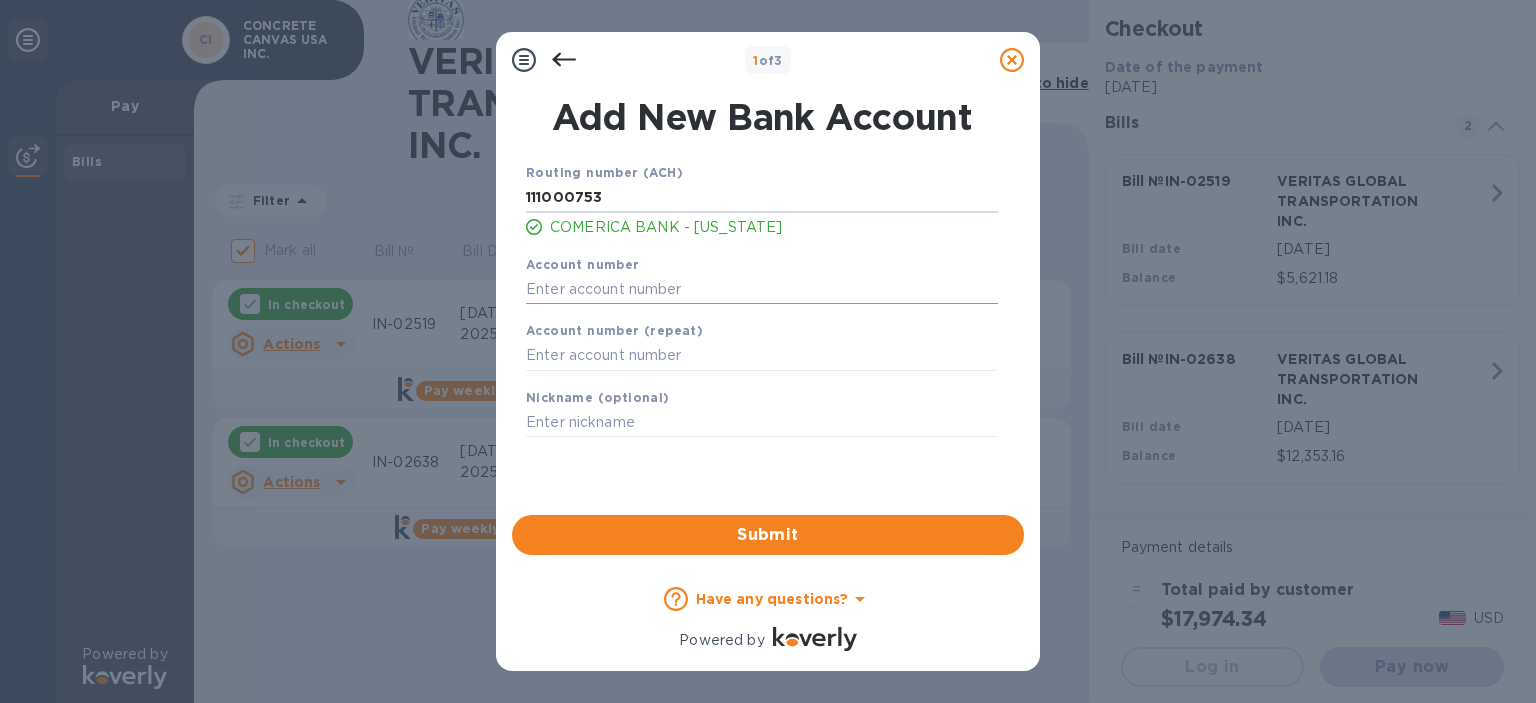 type on "111000753" 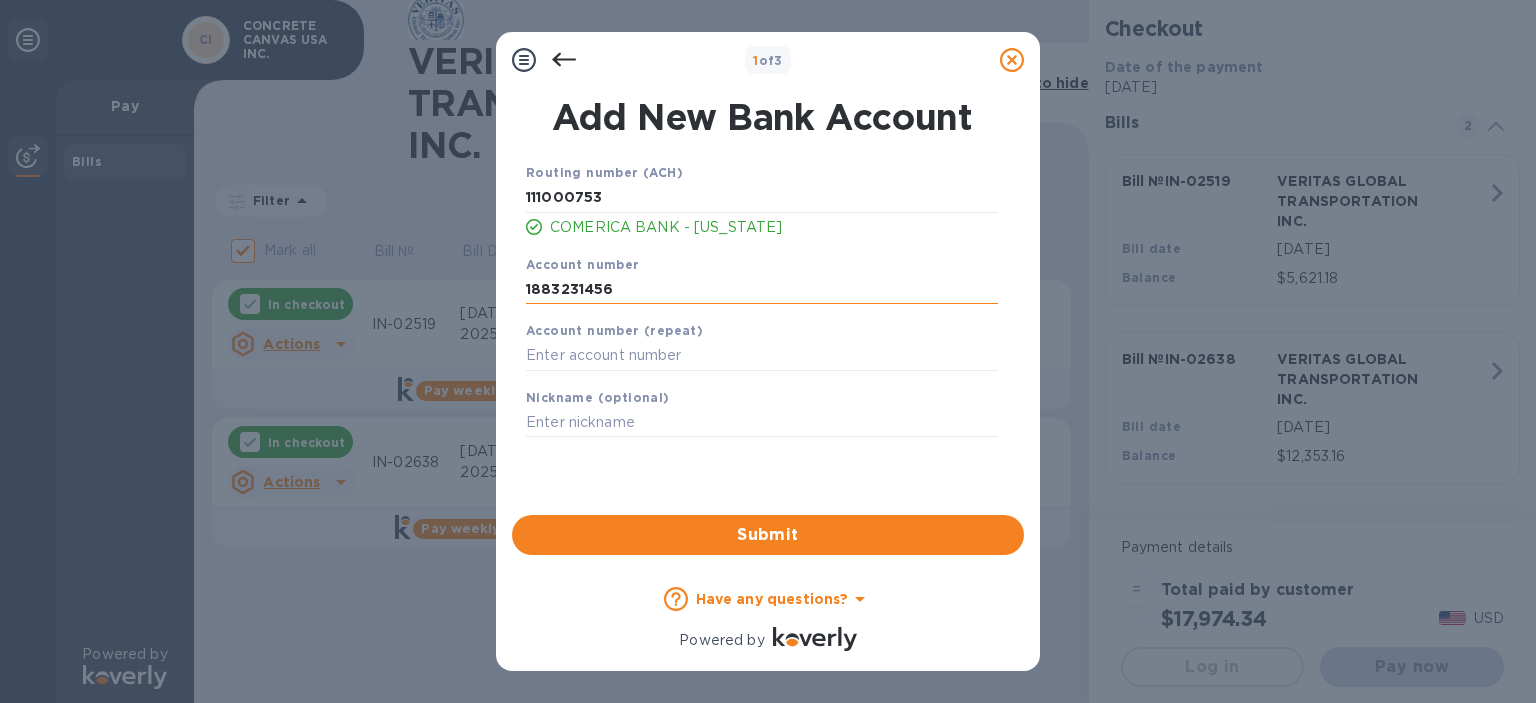 type on "1883231456" 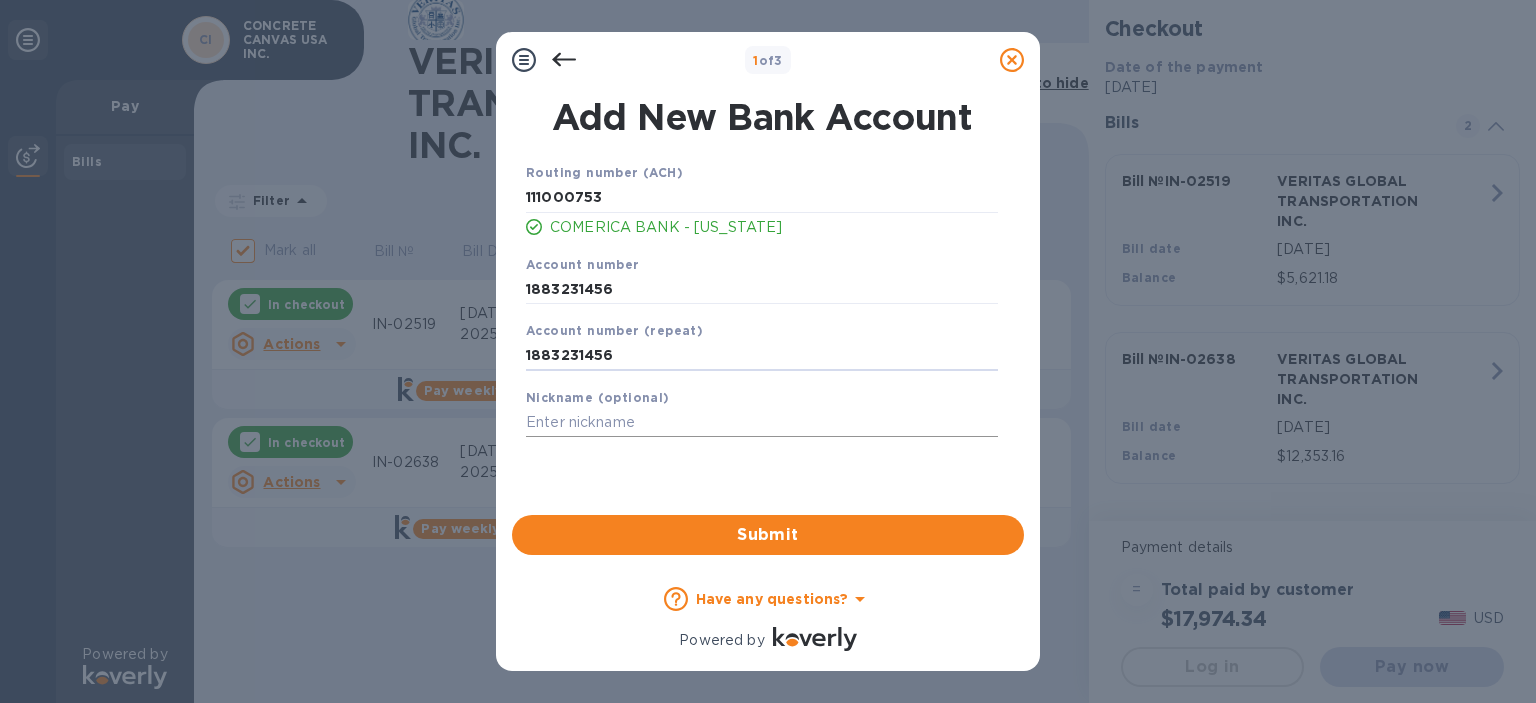 type on "1883231456" 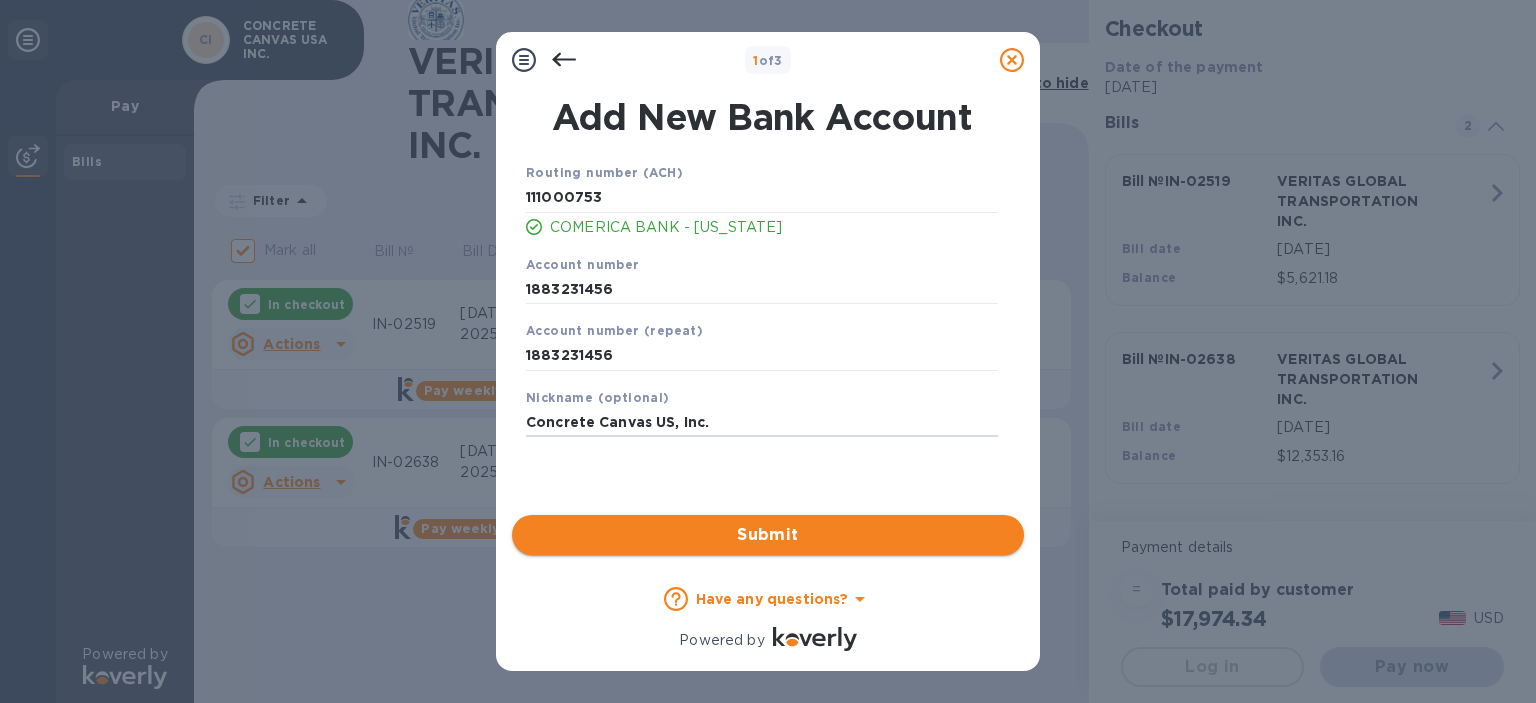 type on "Concrete Canvas US, Inc." 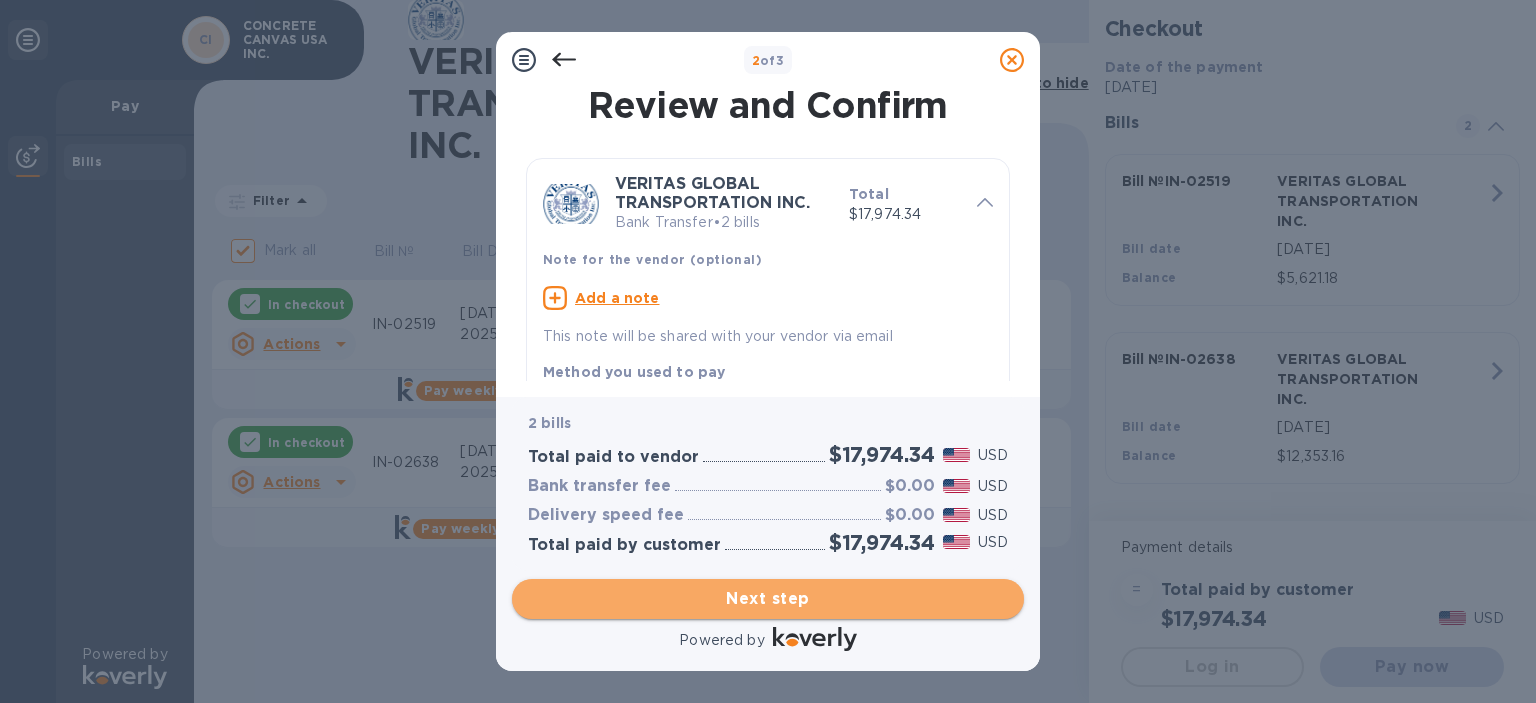 click on "Next step" at bounding box center [768, 599] 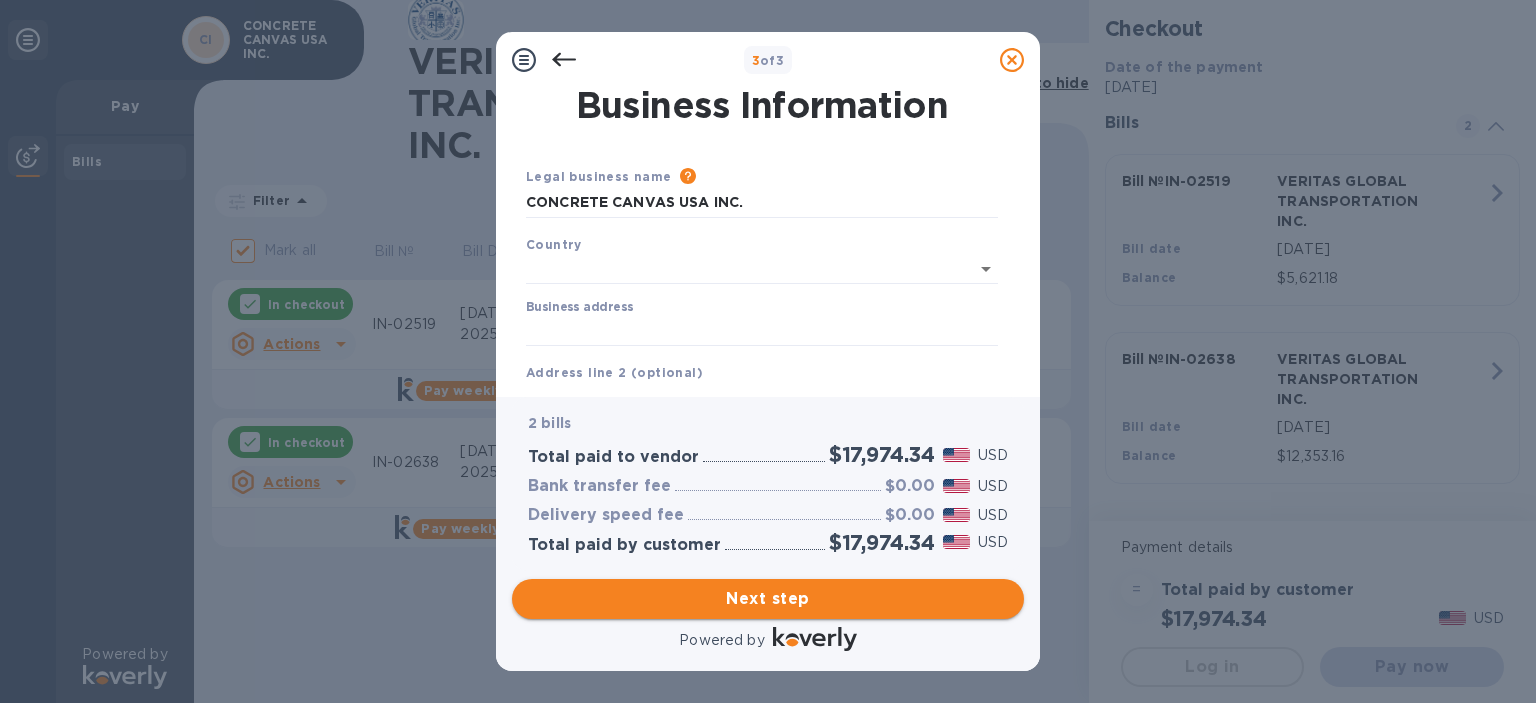 type on "[GEOGRAPHIC_DATA]" 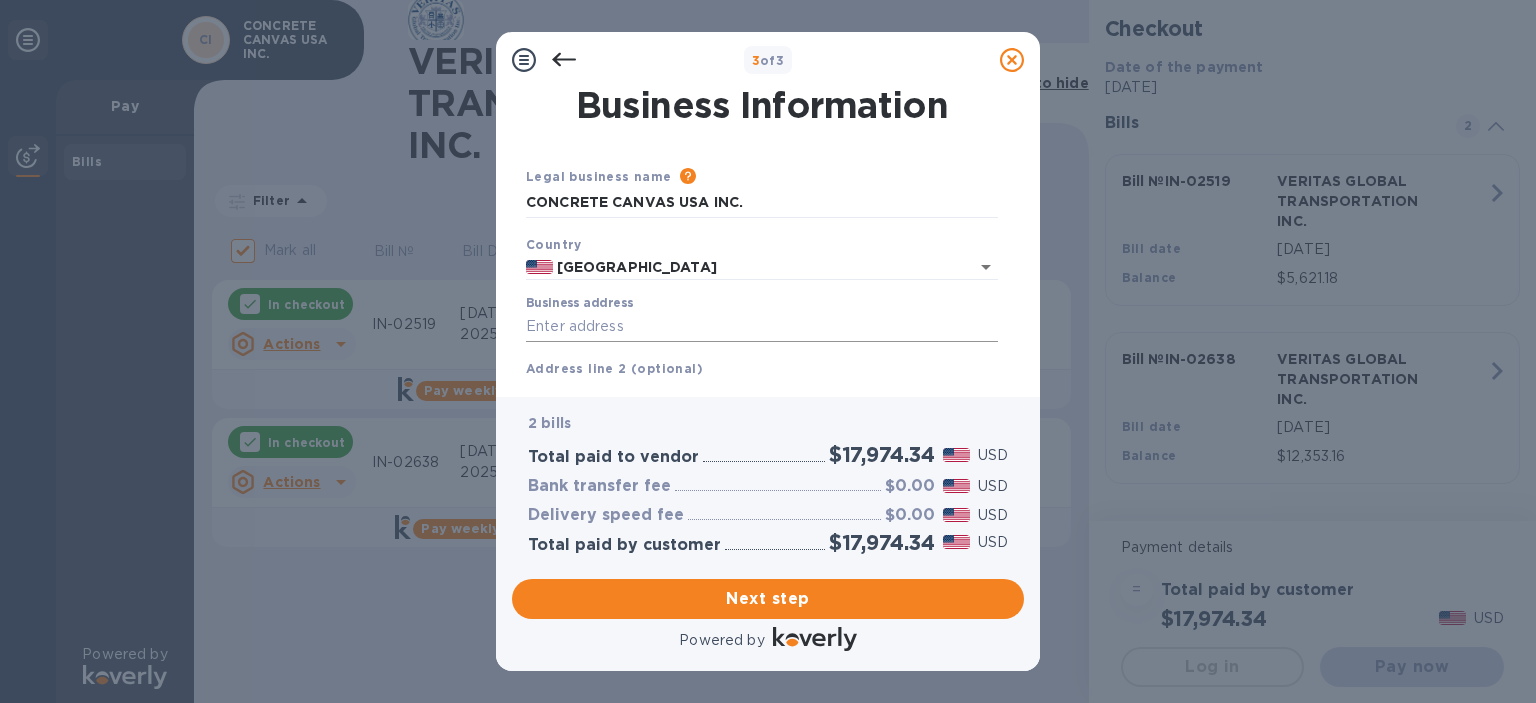 click on "Business address" at bounding box center [762, 327] 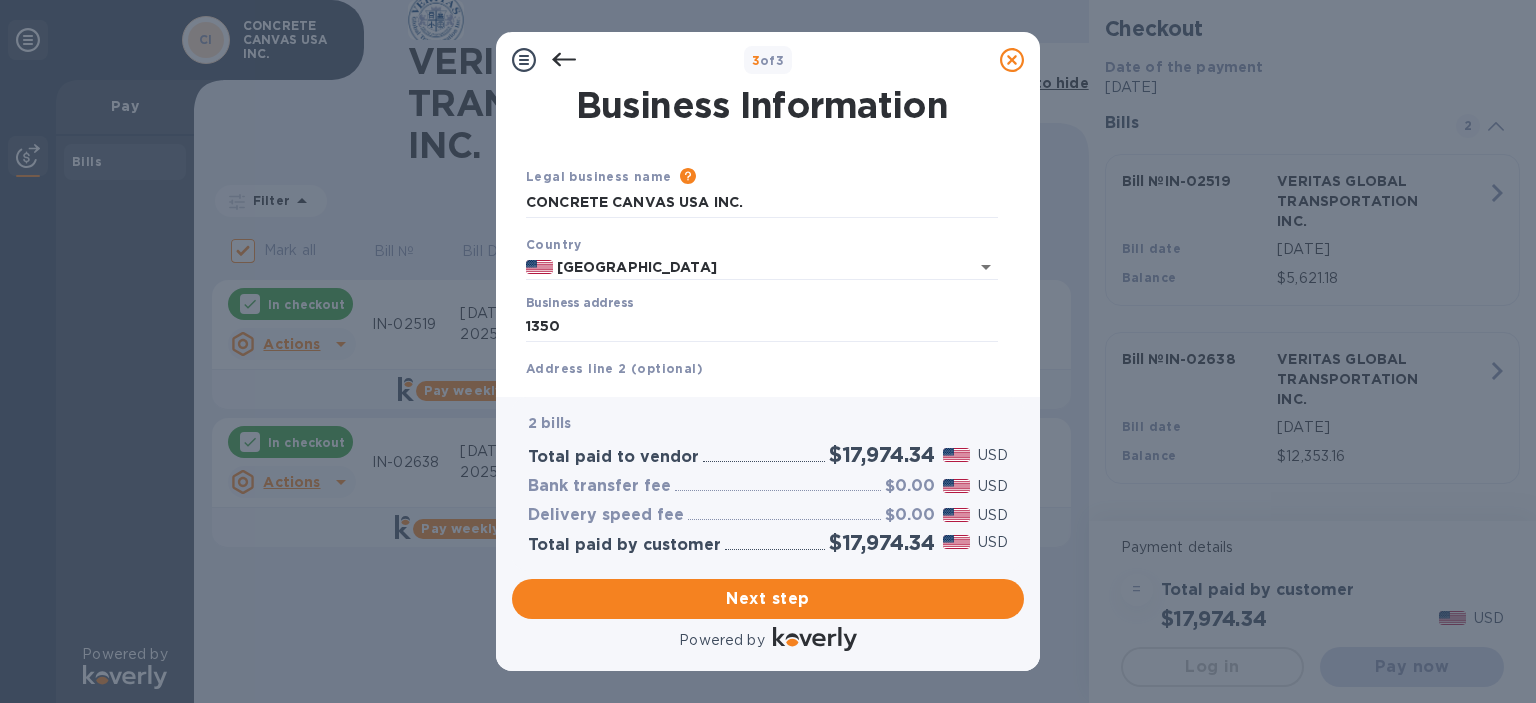 type on "[STREET_ADDRESS]" 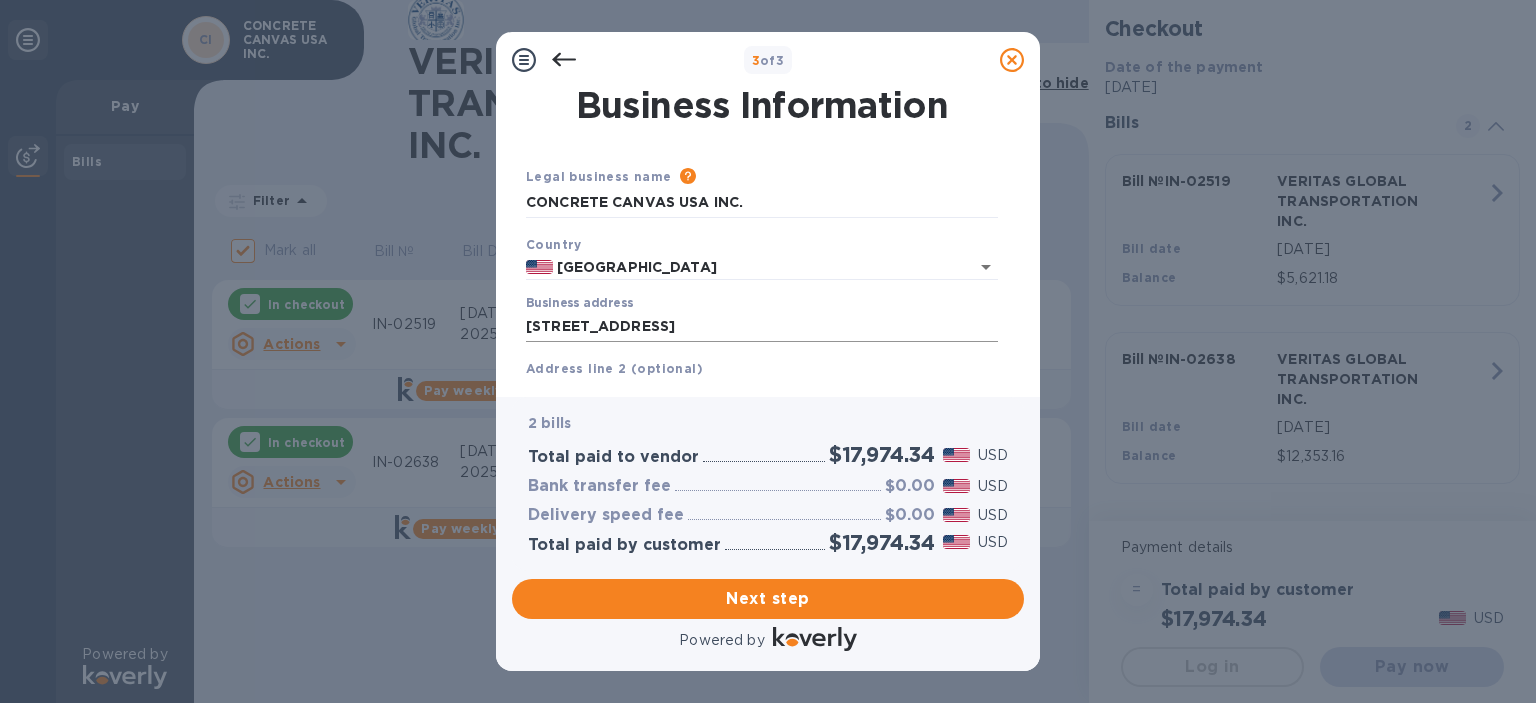 click on "[STREET_ADDRESS]" at bounding box center [762, 327] 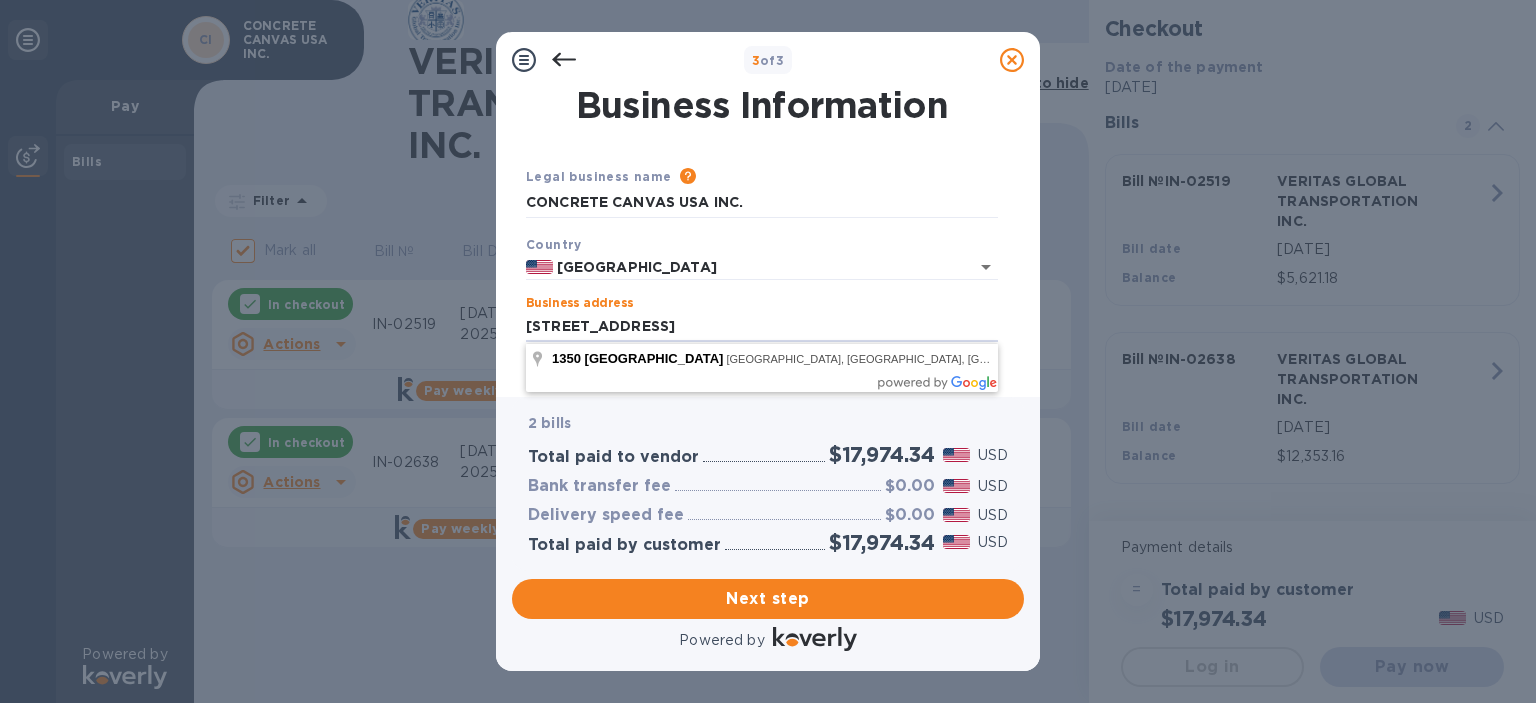 click on "Country [GEOGRAPHIC_DATA]" at bounding box center [762, 257] 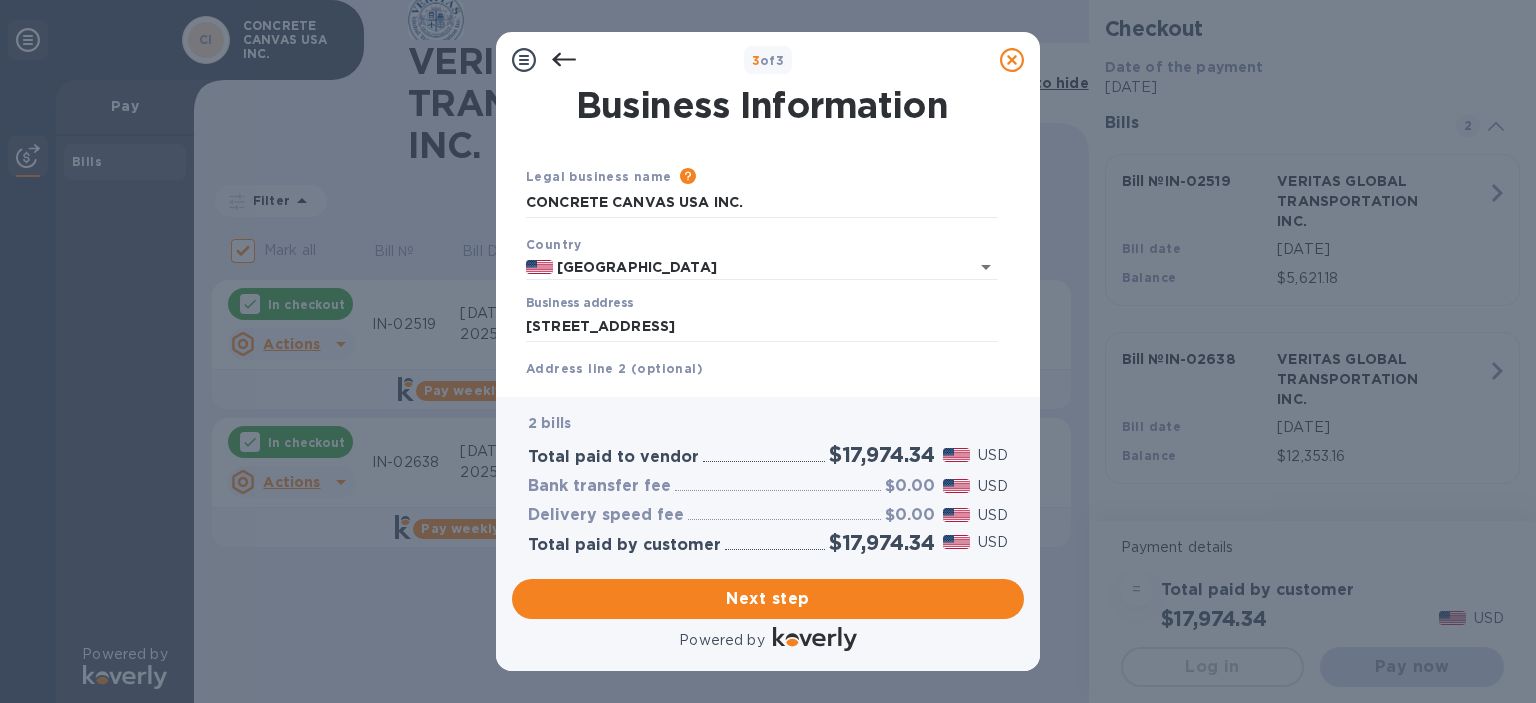 click on "Address line 2 (optional)" at bounding box center (614, 368) 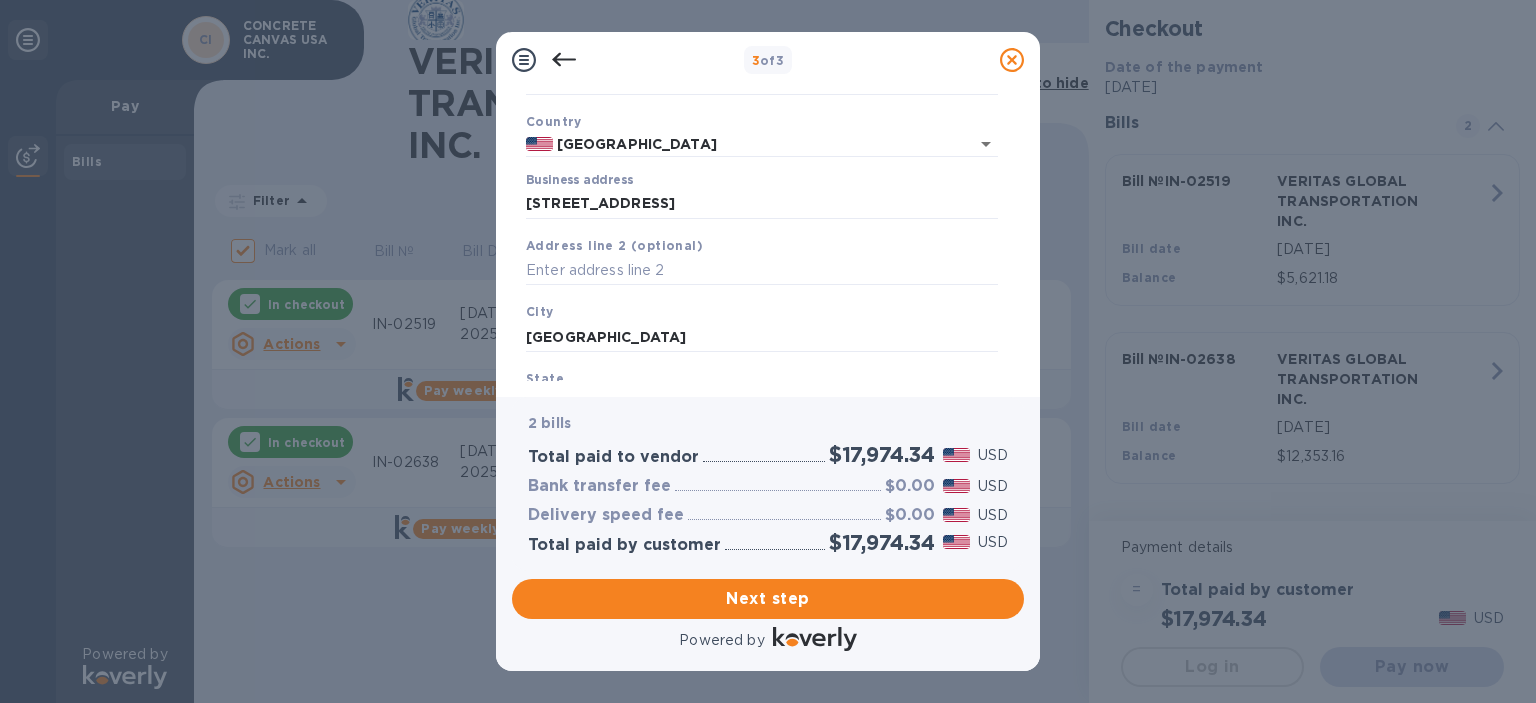 scroll, scrollTop: 141, scrollLeft: 0, axis: vertical 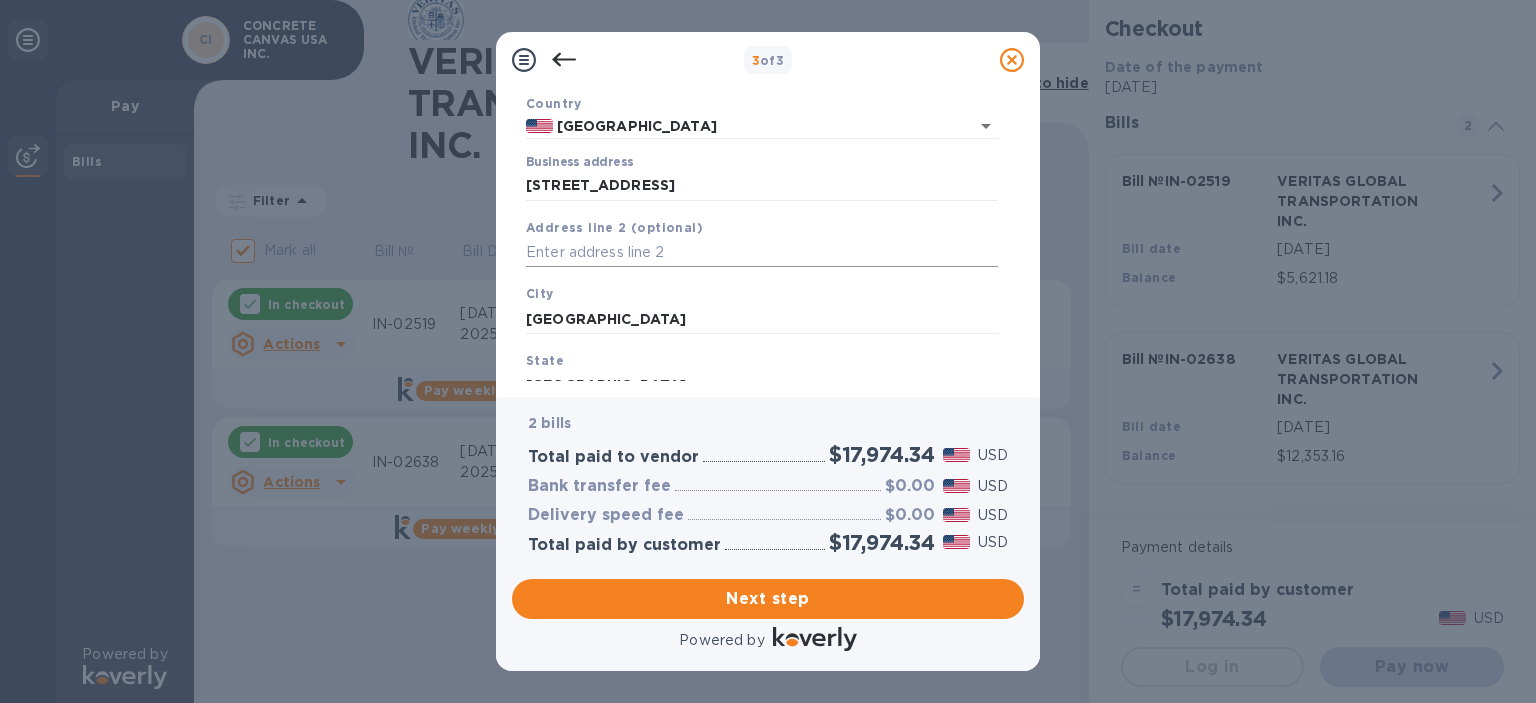 click at bounding box center (762, 253) 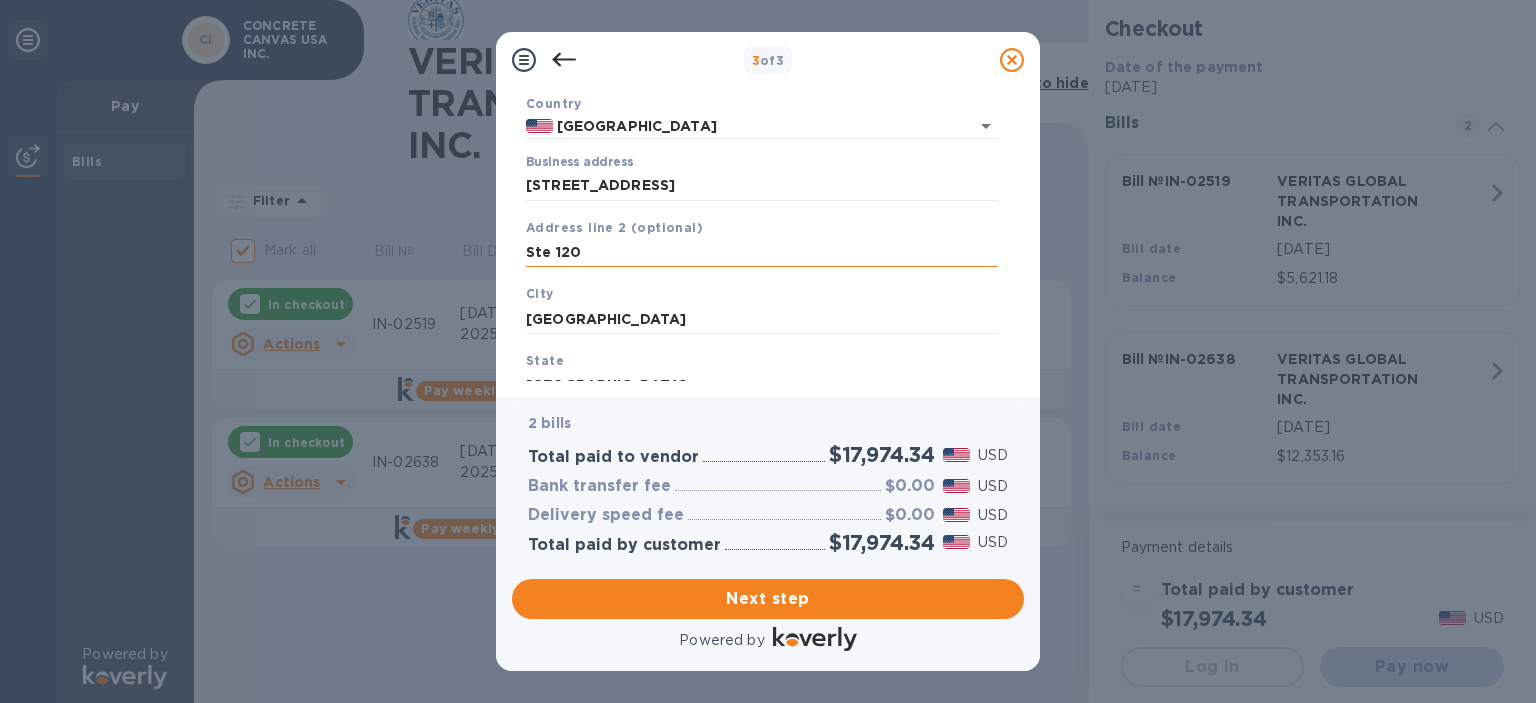 type on "Ste 120" 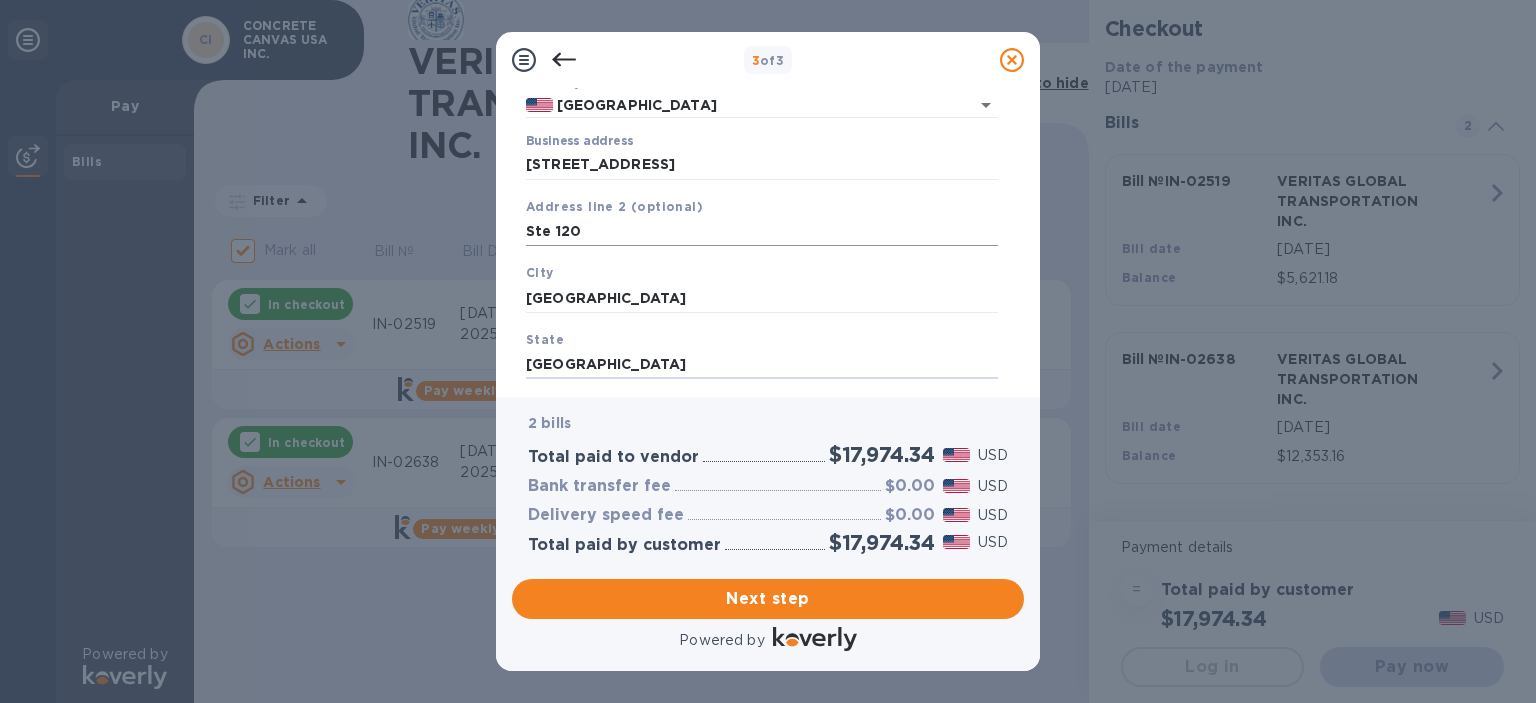 scroll, scrollTop: 277, scrollLeft: 0, axis: vertical 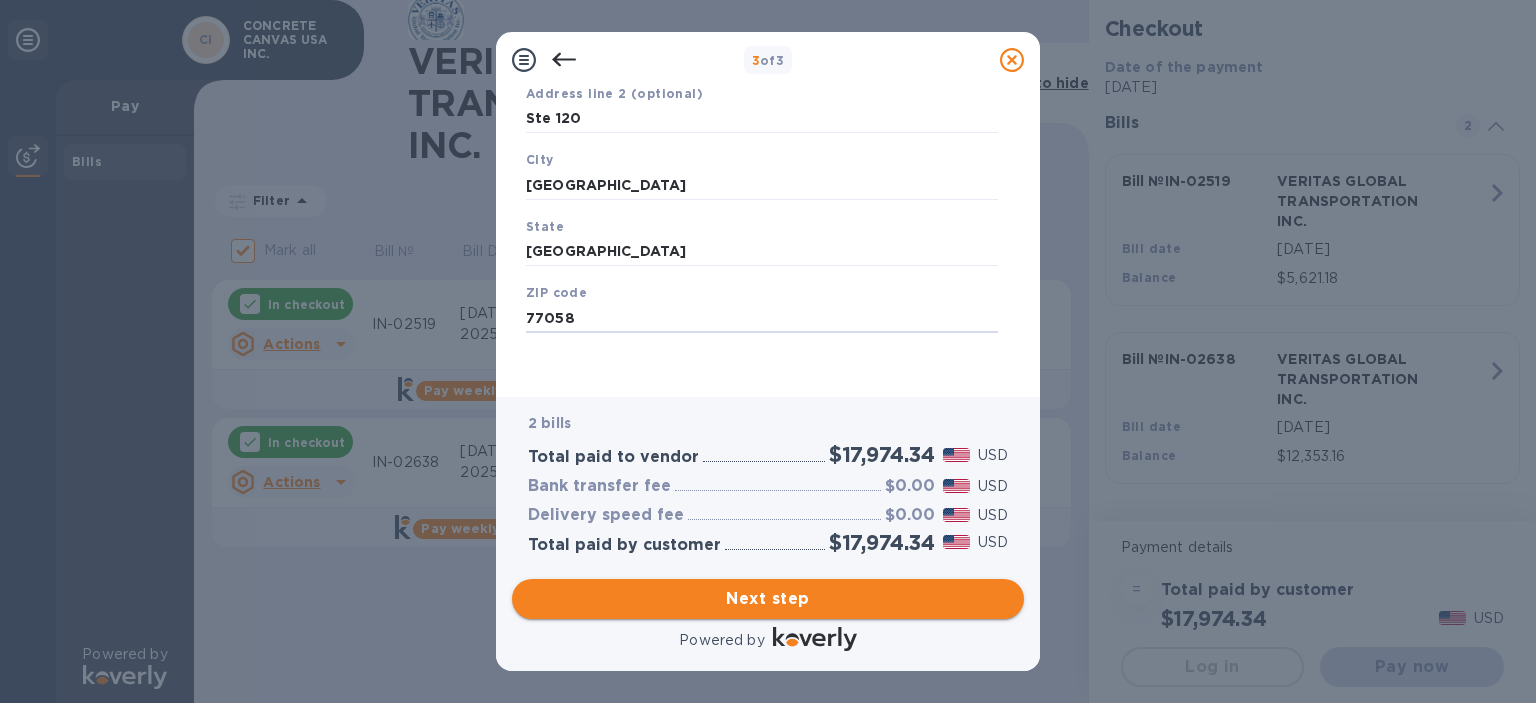 click on "Next step" at bounding box center (768, 599) 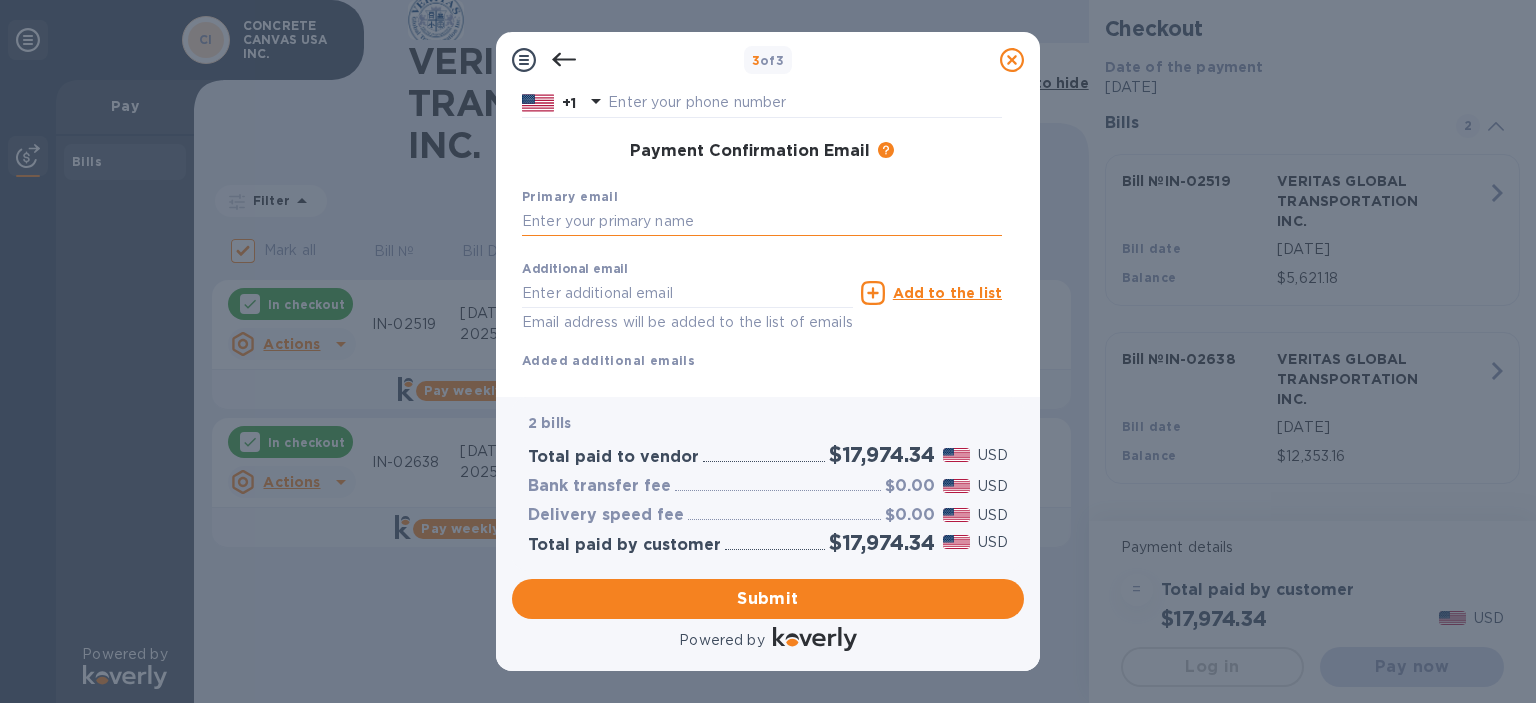 click at bounding box center (762, 222) 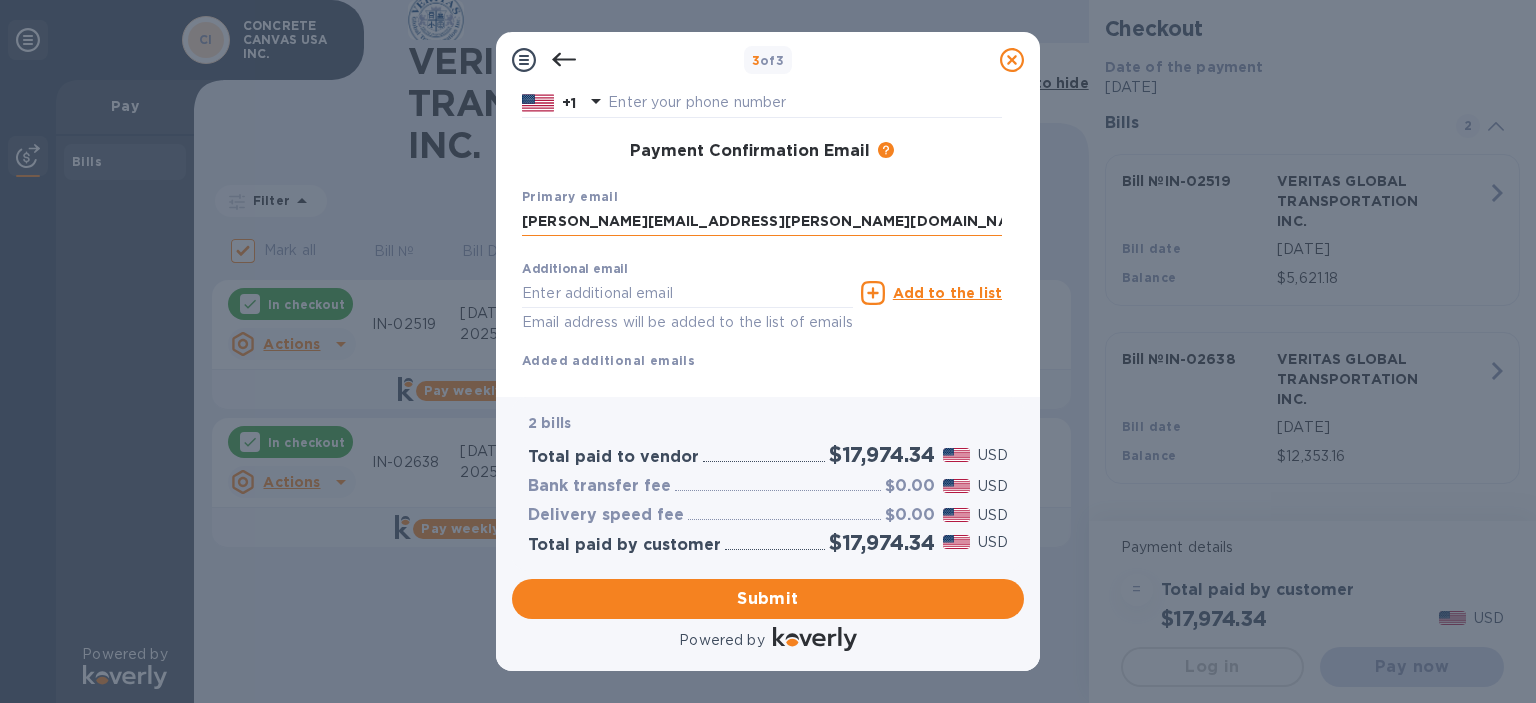 type on "[PERSON_NAME][EMAIL_ADDRESS][PERSON_NAME][DOMAIN_NAME]" 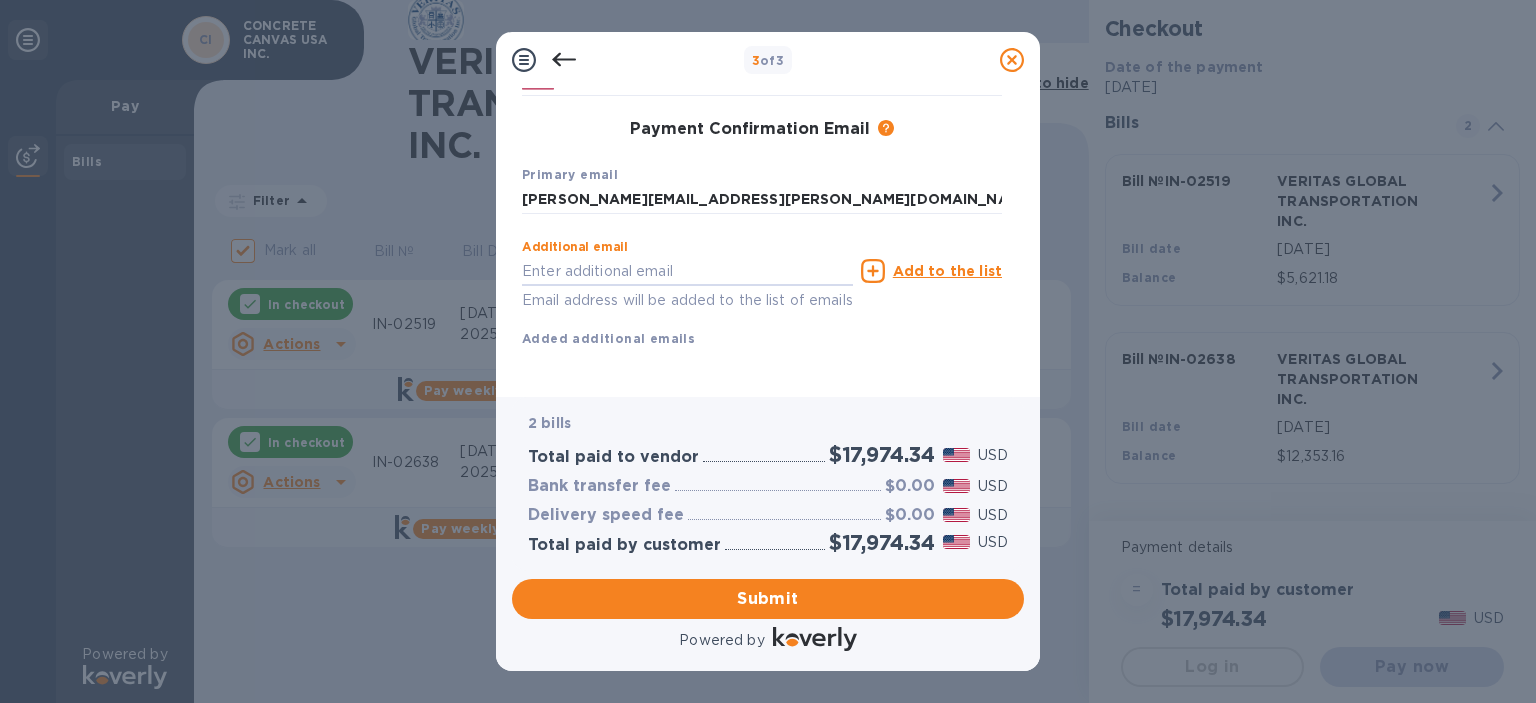 scroll, scrollTop: 319, scrollLeft: 0, axis: vertical 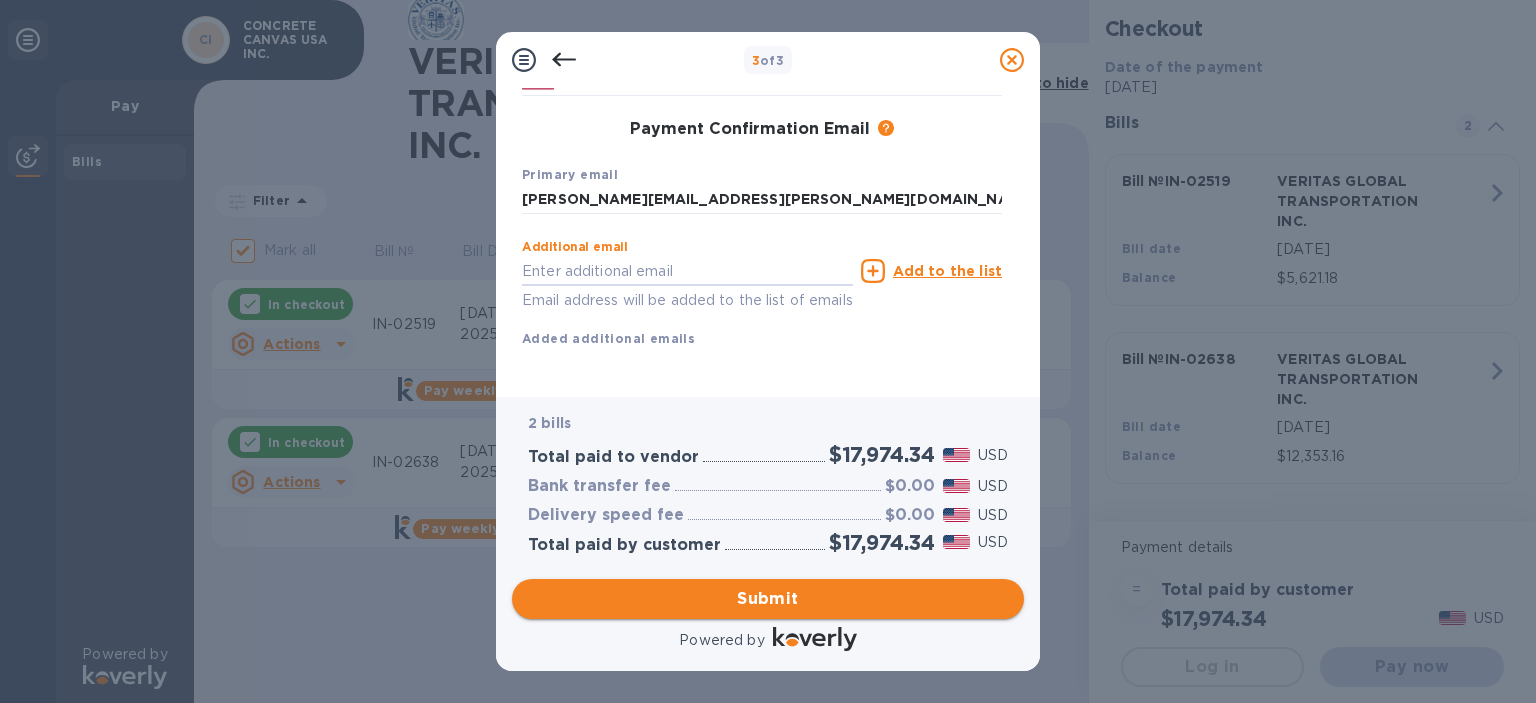 click on "Submit" at bounding box center (768, 599) 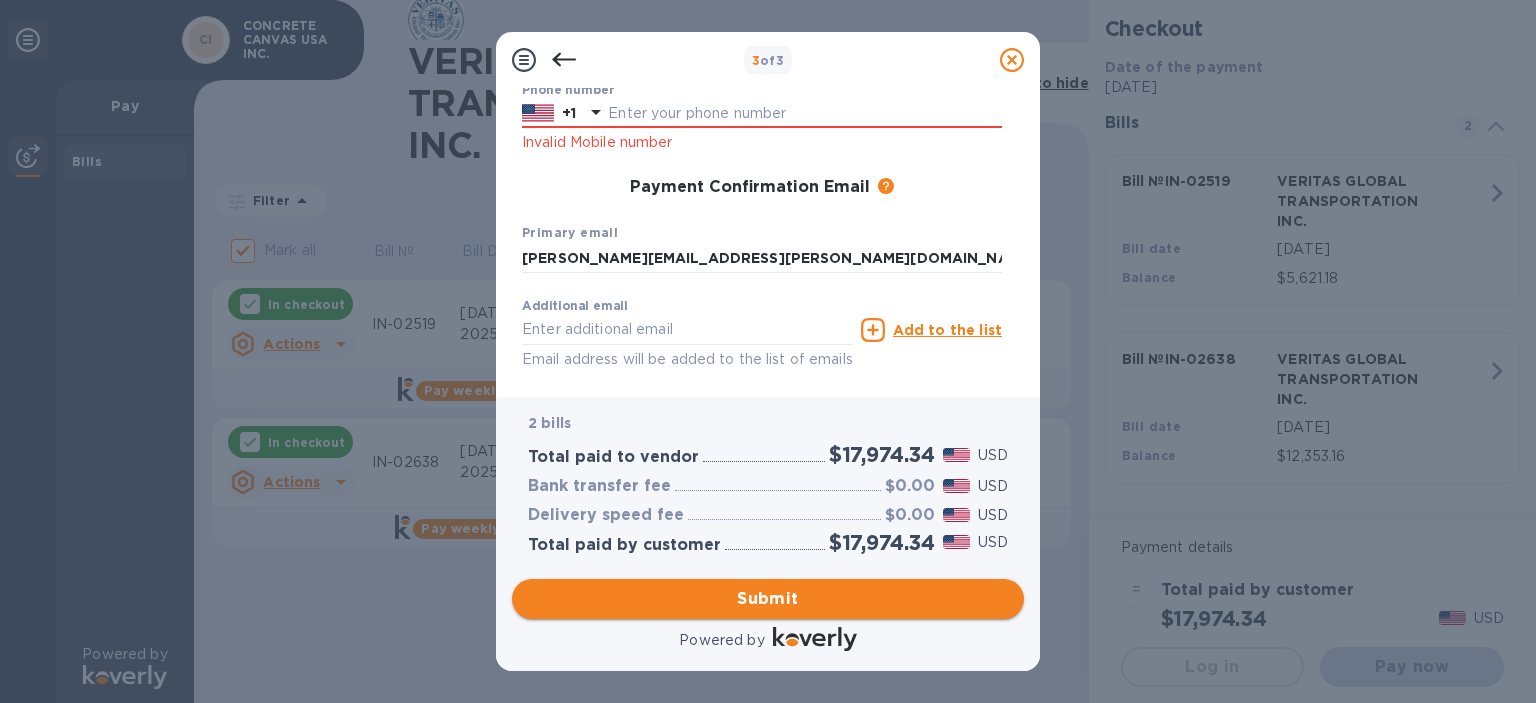 scroll, scrollTop: 397, scrollLeft: 0, axis: vertical 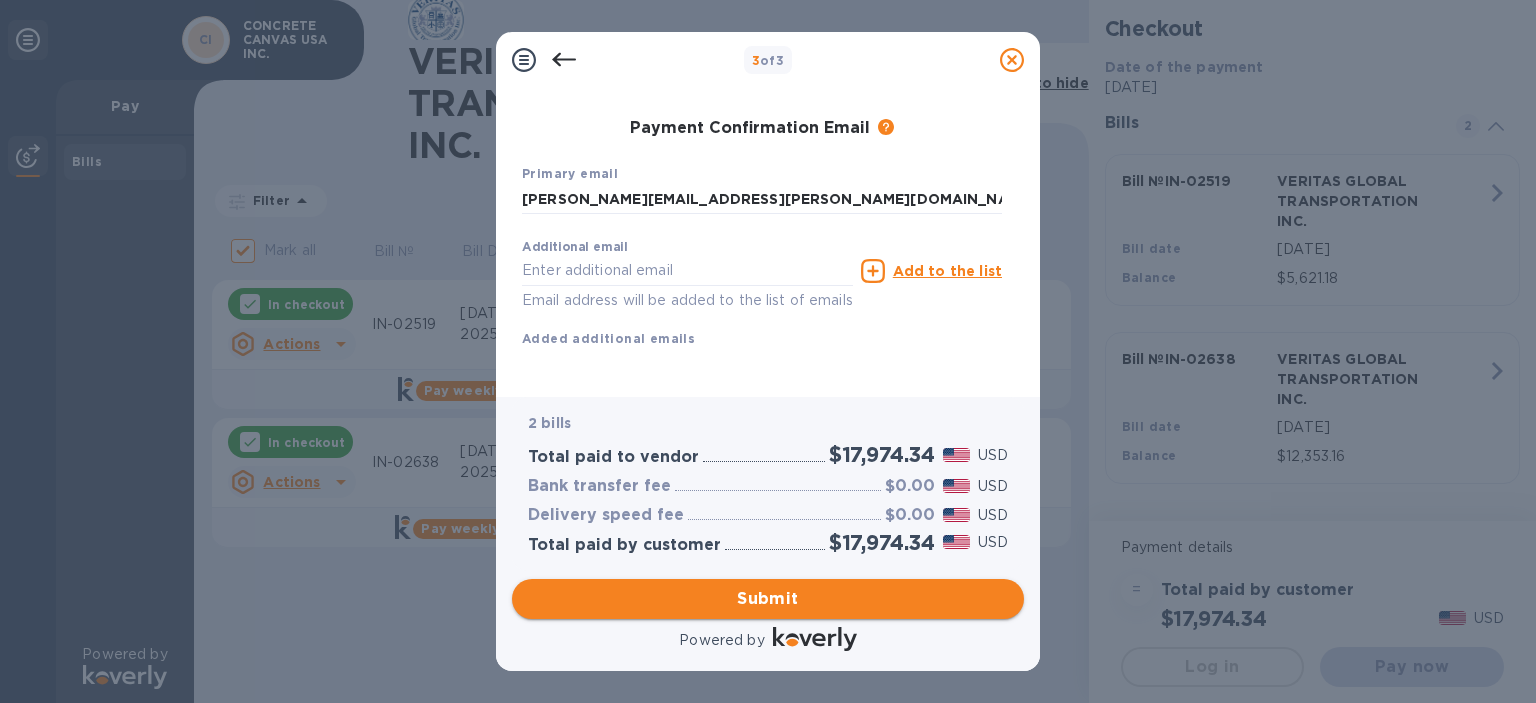 click on "Submit" at bounding box center [768, 599] 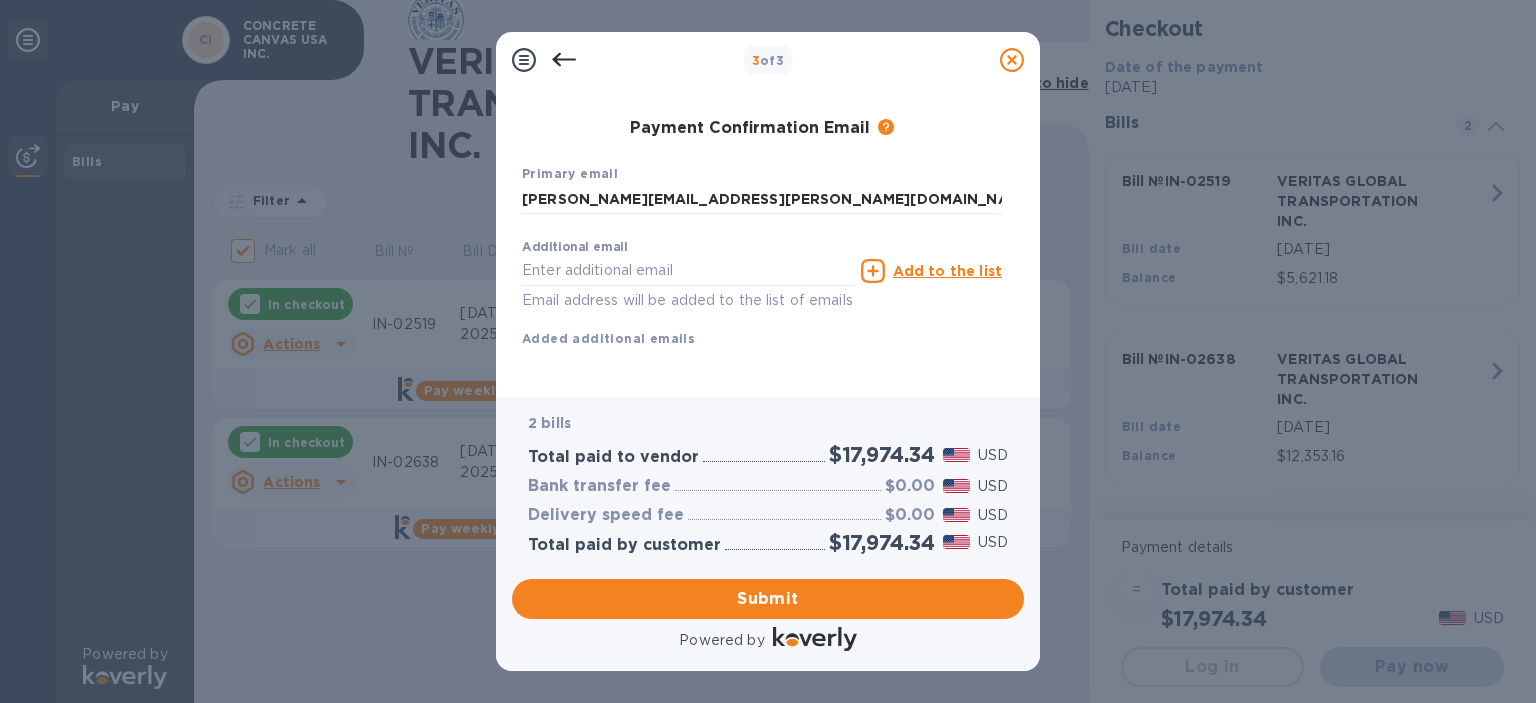 drag, startPoint x: 1015, startPoint y: 337, endPoint x: 1016, endPoint y: 230, distance: 107.00467 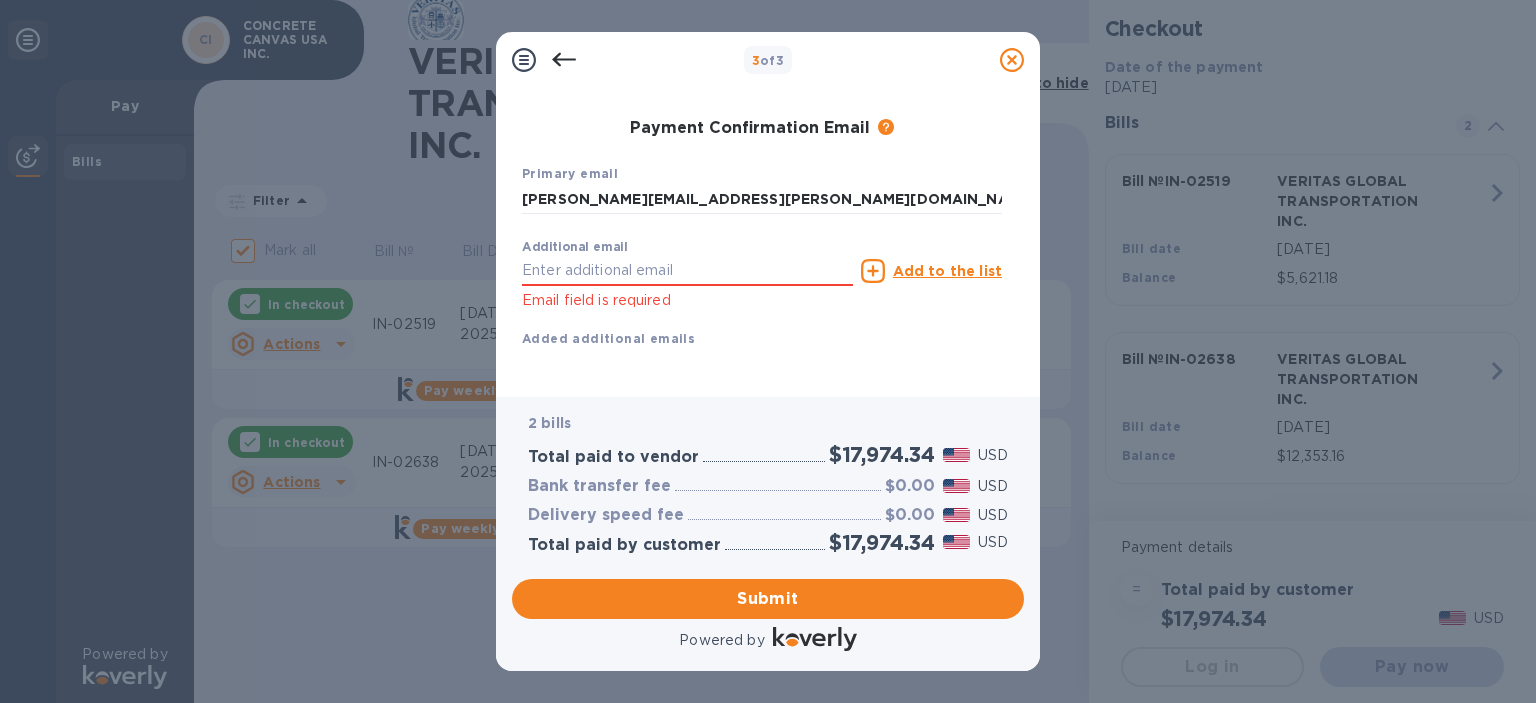 click on "Additional email Email field is required Add to the list Added additional emails" at bounding box center (762, 289) 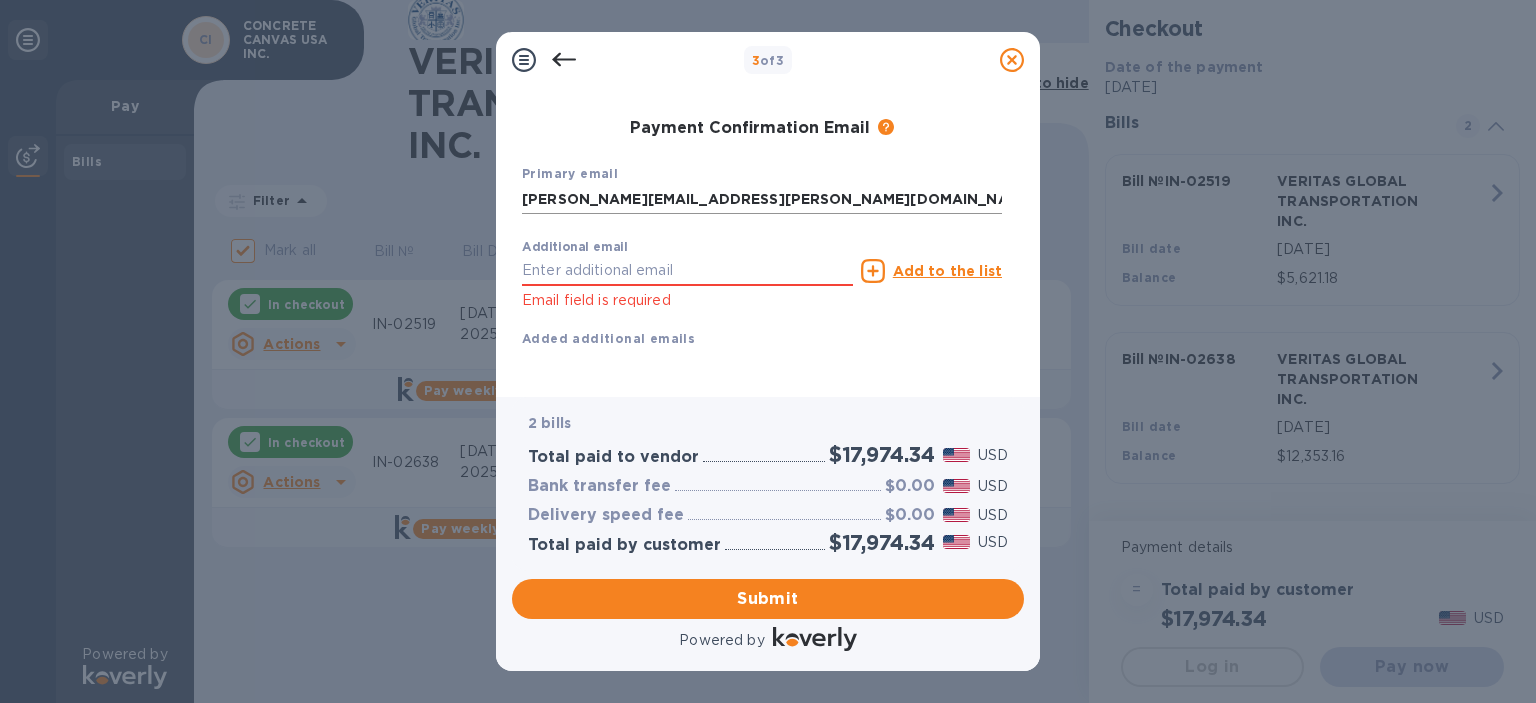 click on "[PERSON_NAME][EMAIL_ADDRESS][PERSON_NAME][DOMAIN_NAME]" at bounding box center (762, 199) 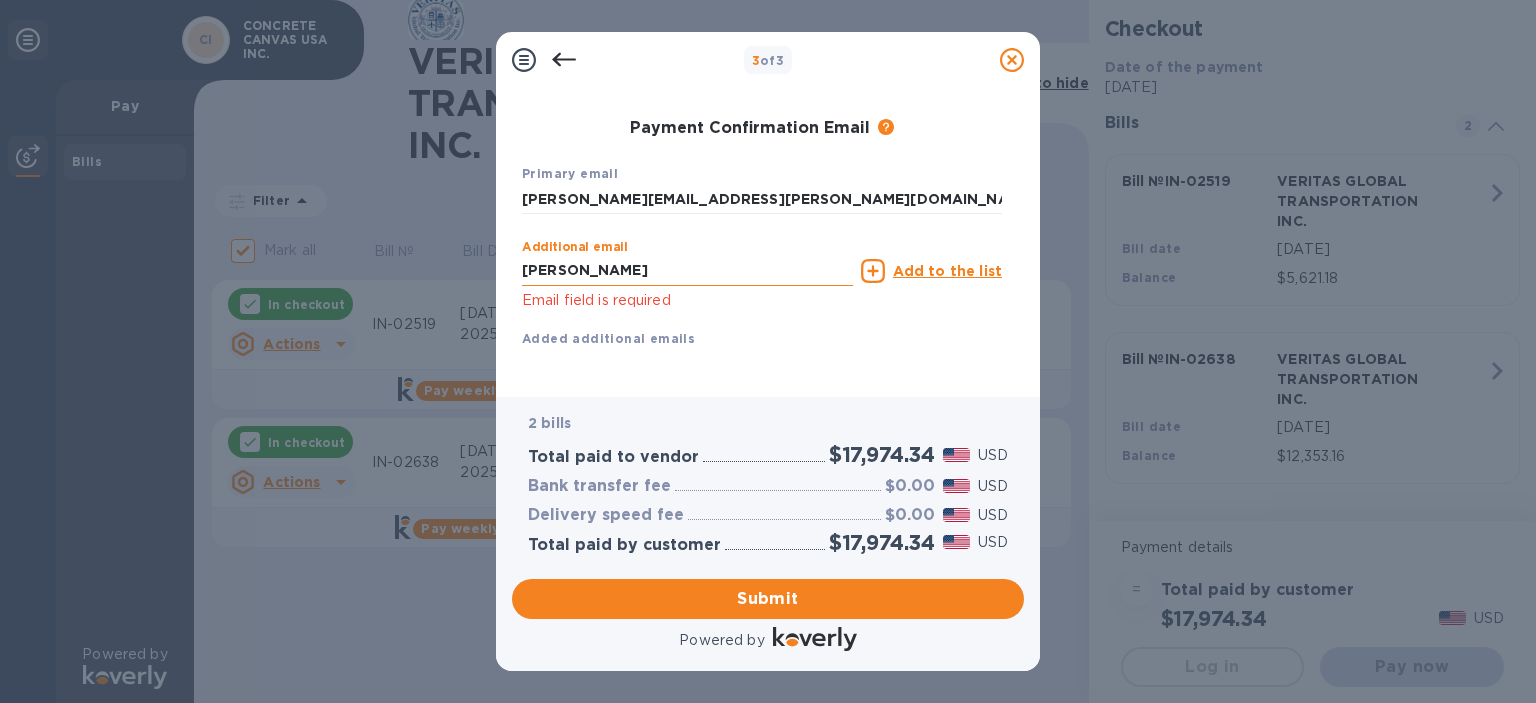 type on "[PERSON_NAME][EMAIL_ADDRESS][PERSON_NAME][DOMAIN_NAME]" 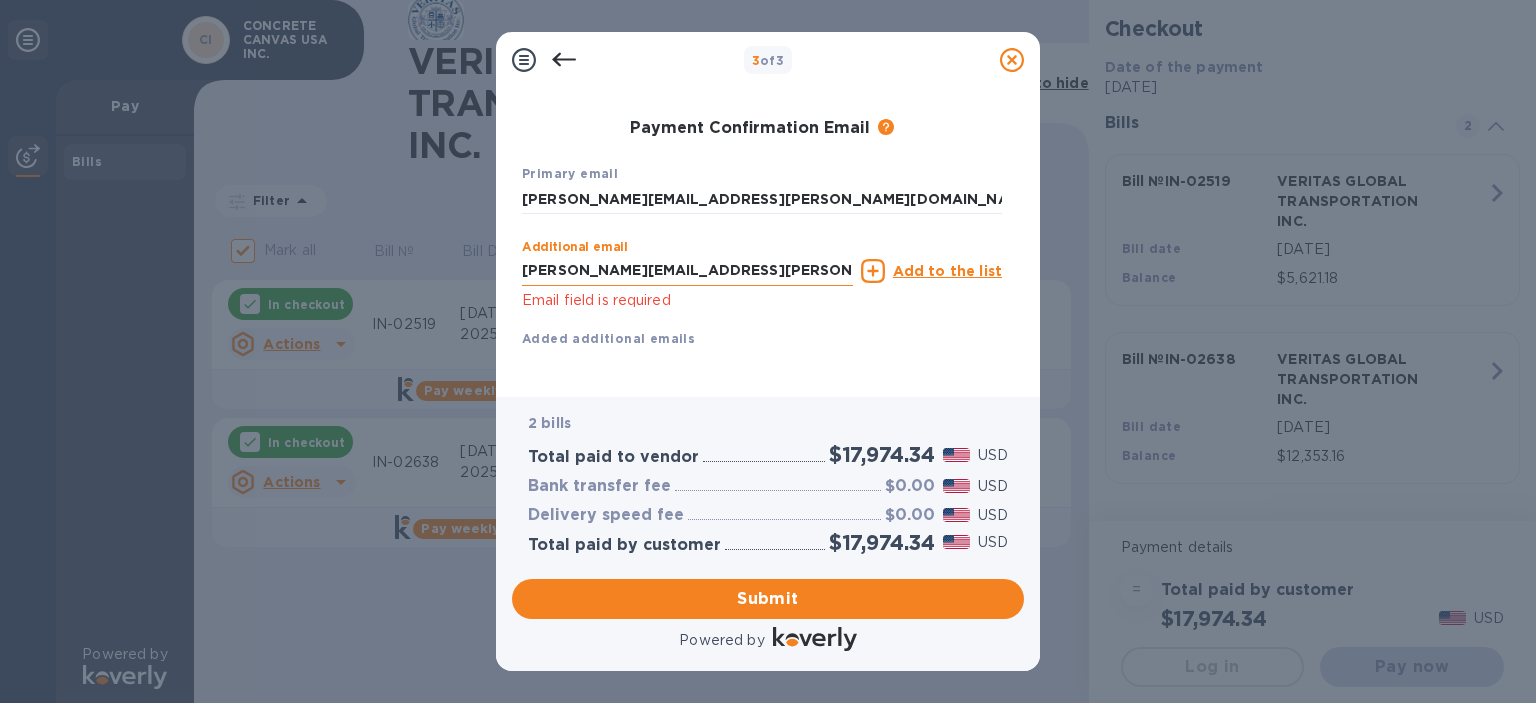 type on "[PERSON_NAME]" 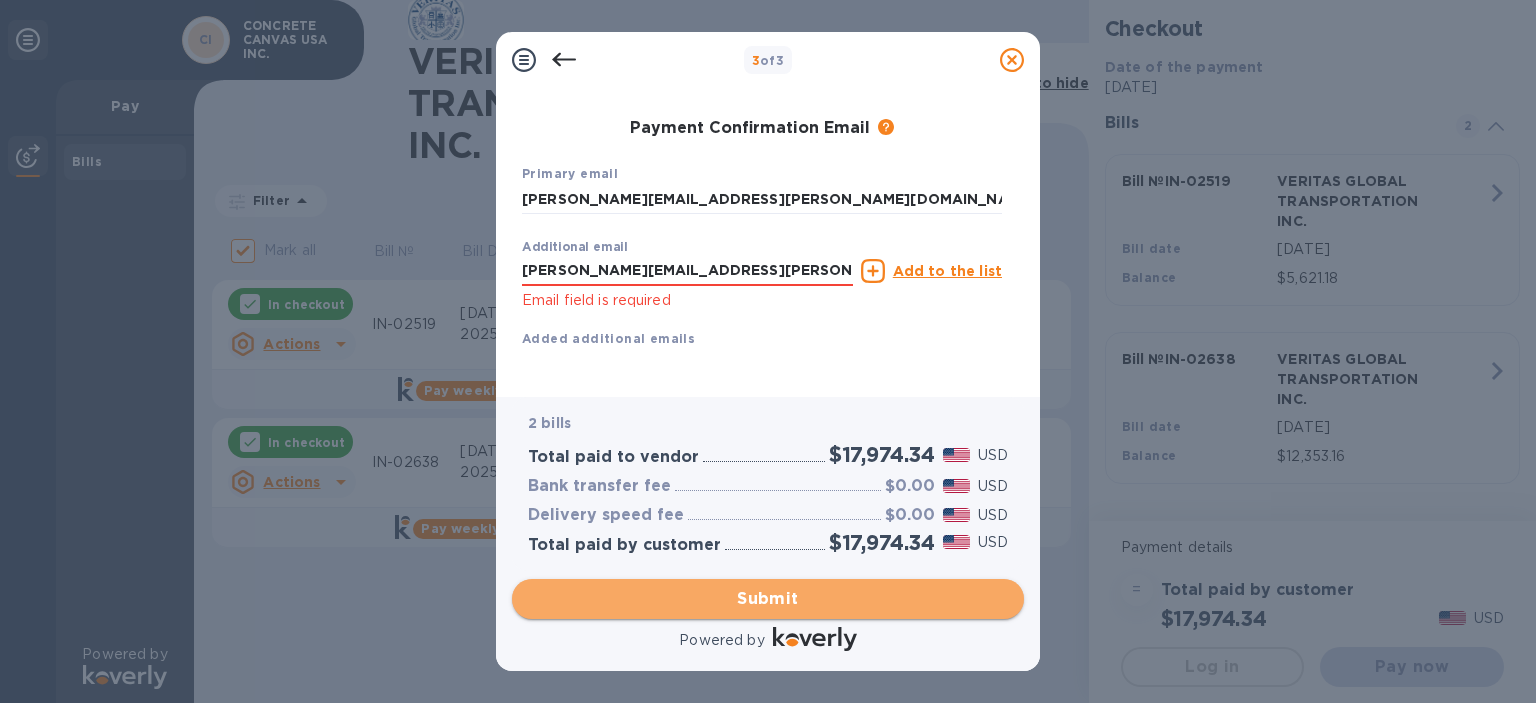 click on "Submit" at bounding box center (768, 599) 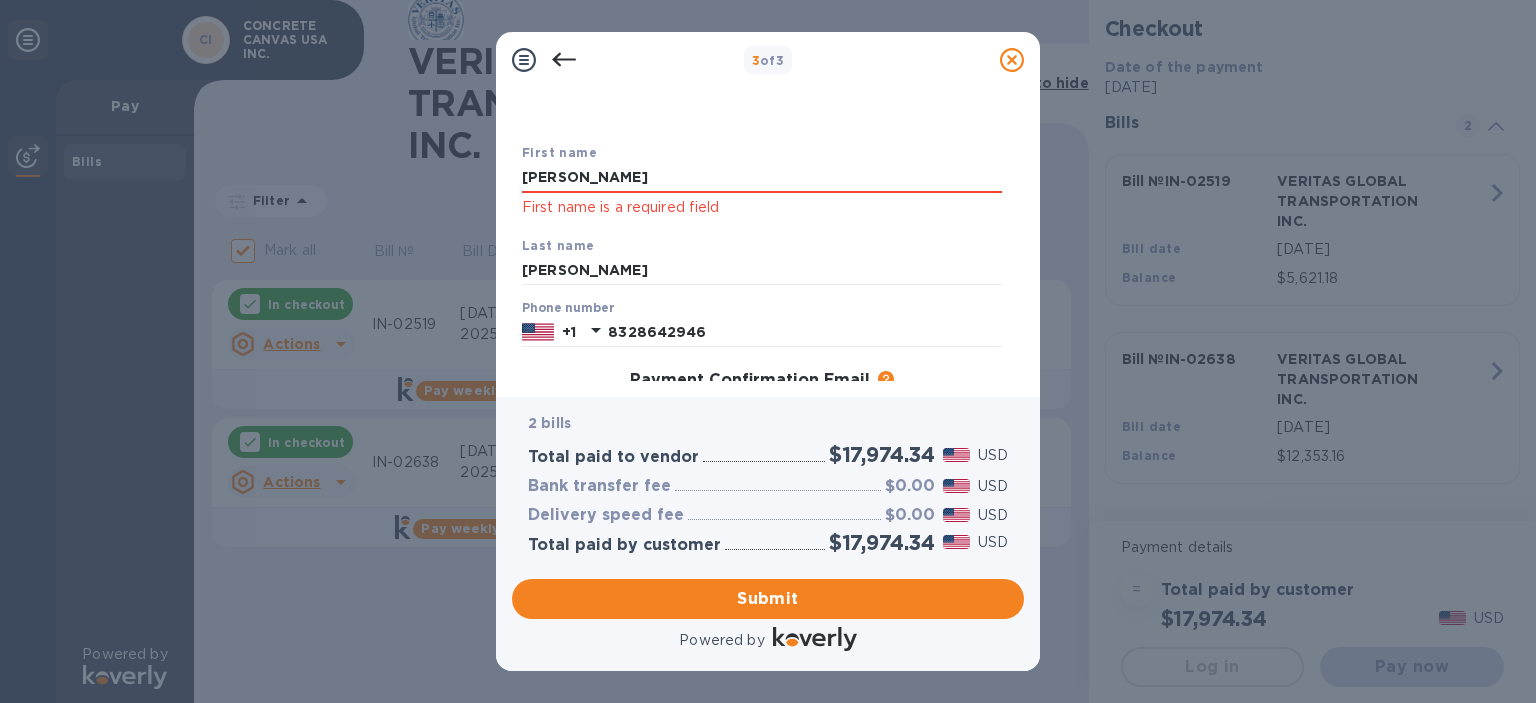 scroll, scrollTop: 89, scrollLeft: 0, axis: vertical 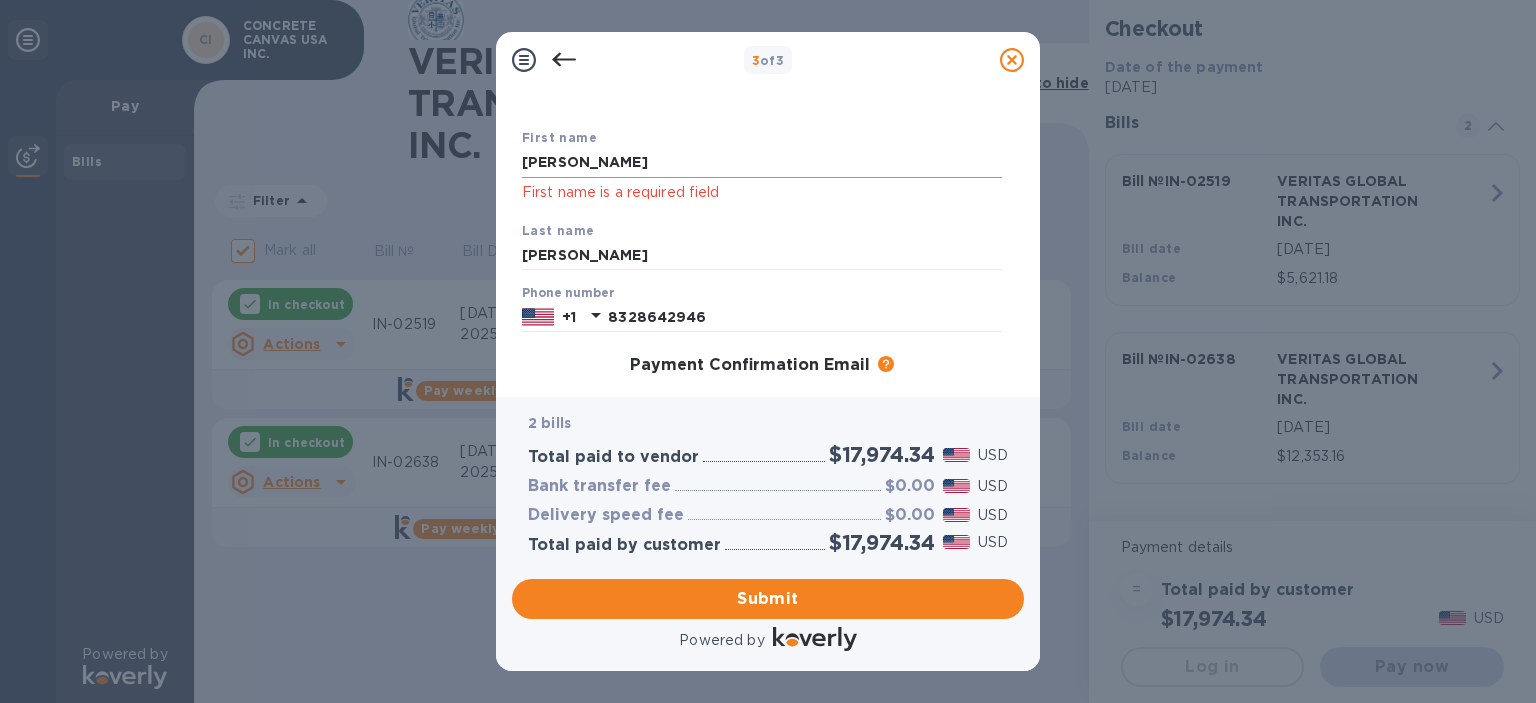 click on "[PERSON_NAME]" at bounding box center (762, 163) 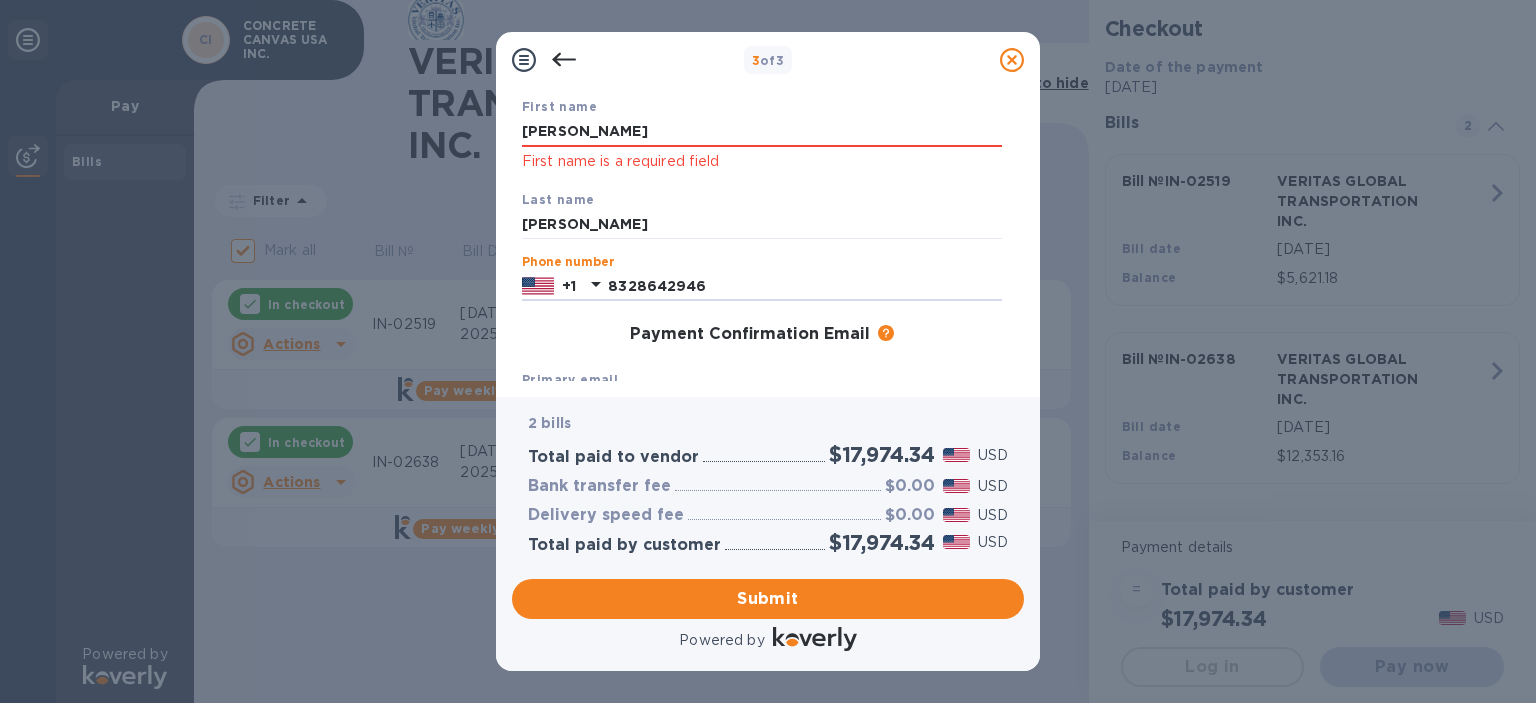 scroll, scrollTop: 104, scrollLeft: 0, axis: vertical 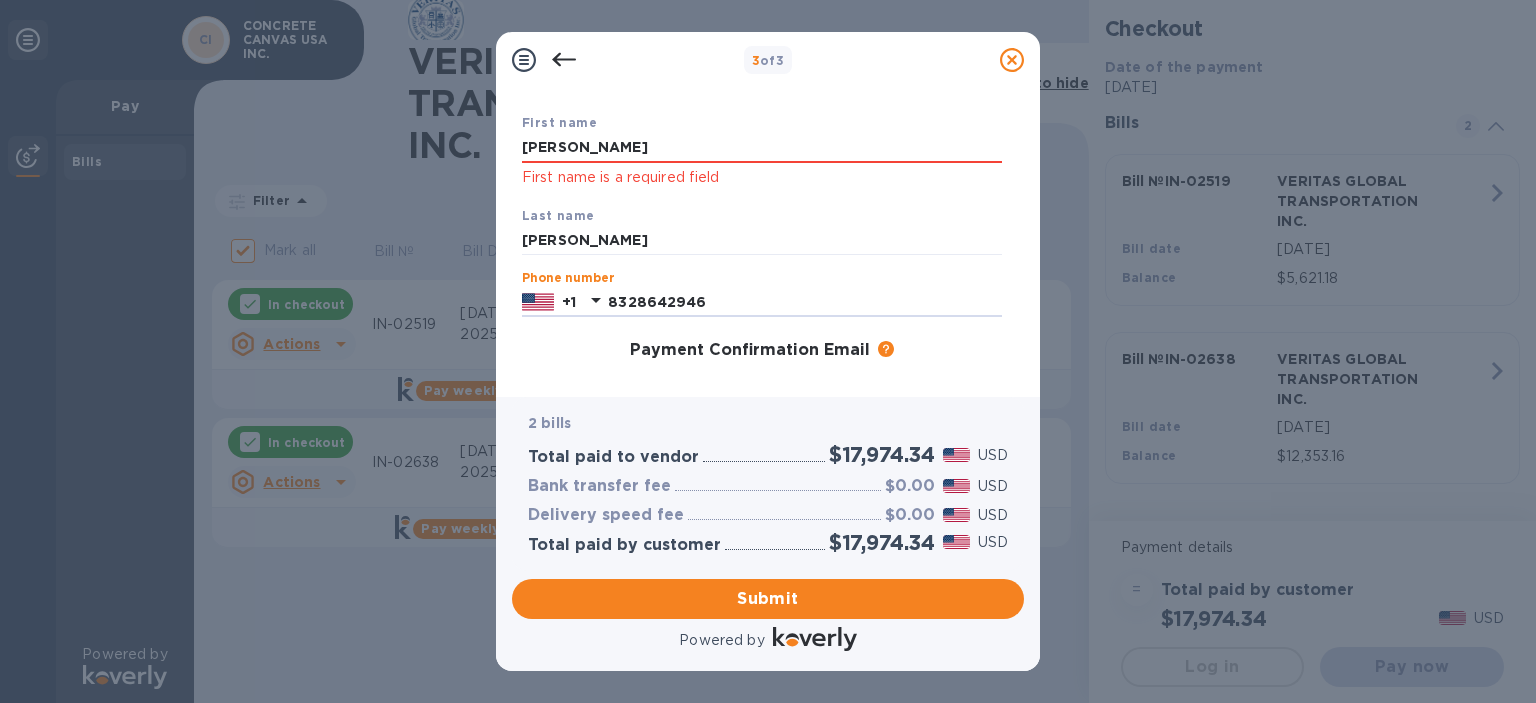 drag, startPoint x: 584, startPoint y: 147, endPoint x: 481, endPoint y: 144, distance: 103.04368 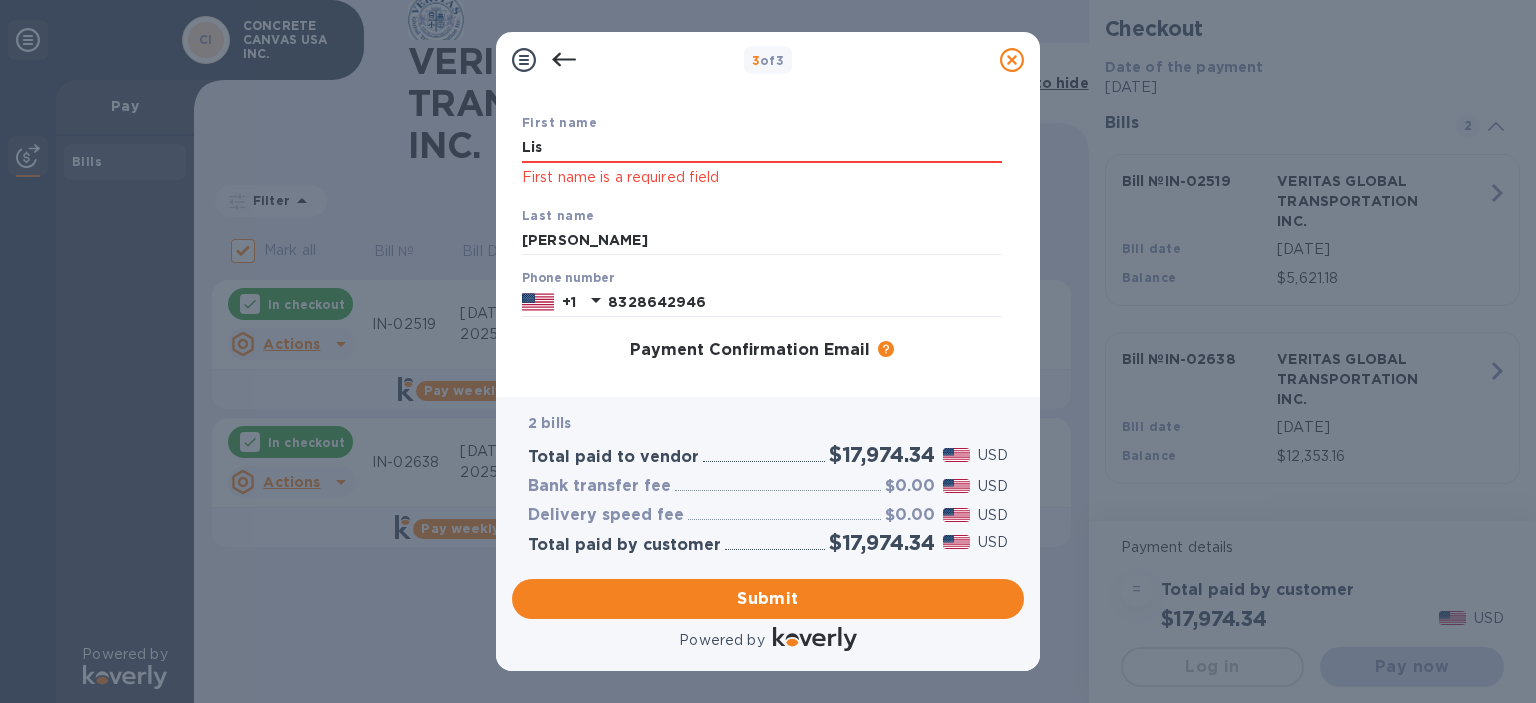 type on "[PERSON_NAME]" 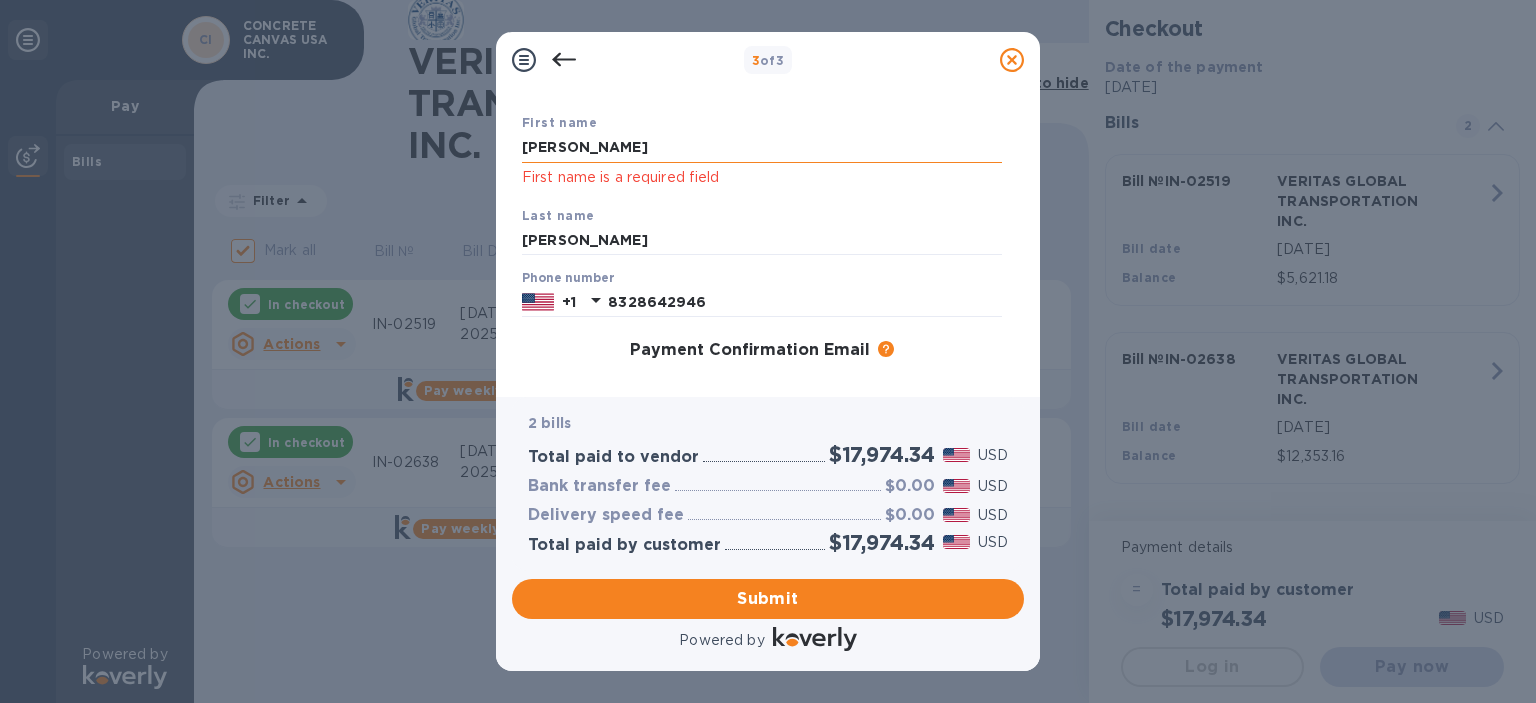 scroll, scrollTop: 292, scrollLeft: 0, axis: vertical 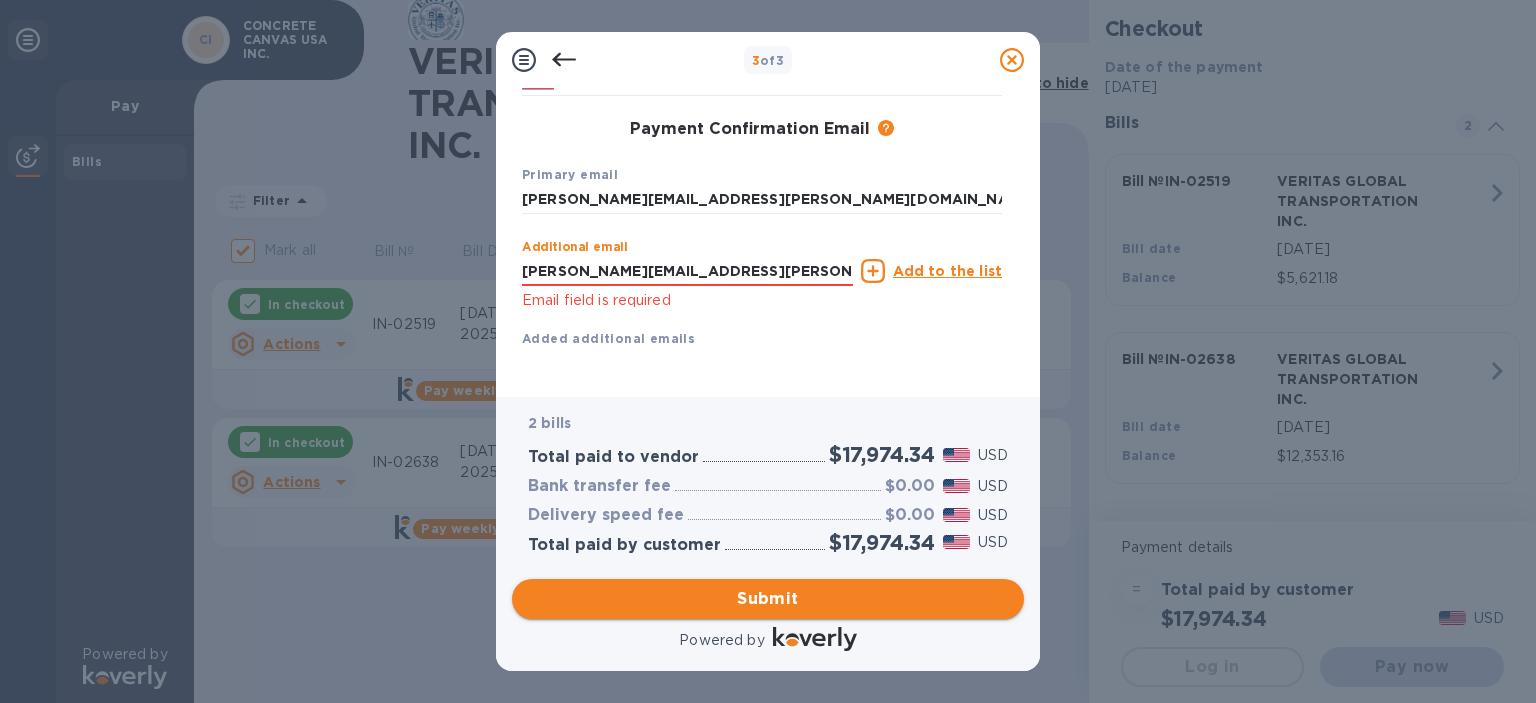 click on "Submit" at bounding box center [768, 599] 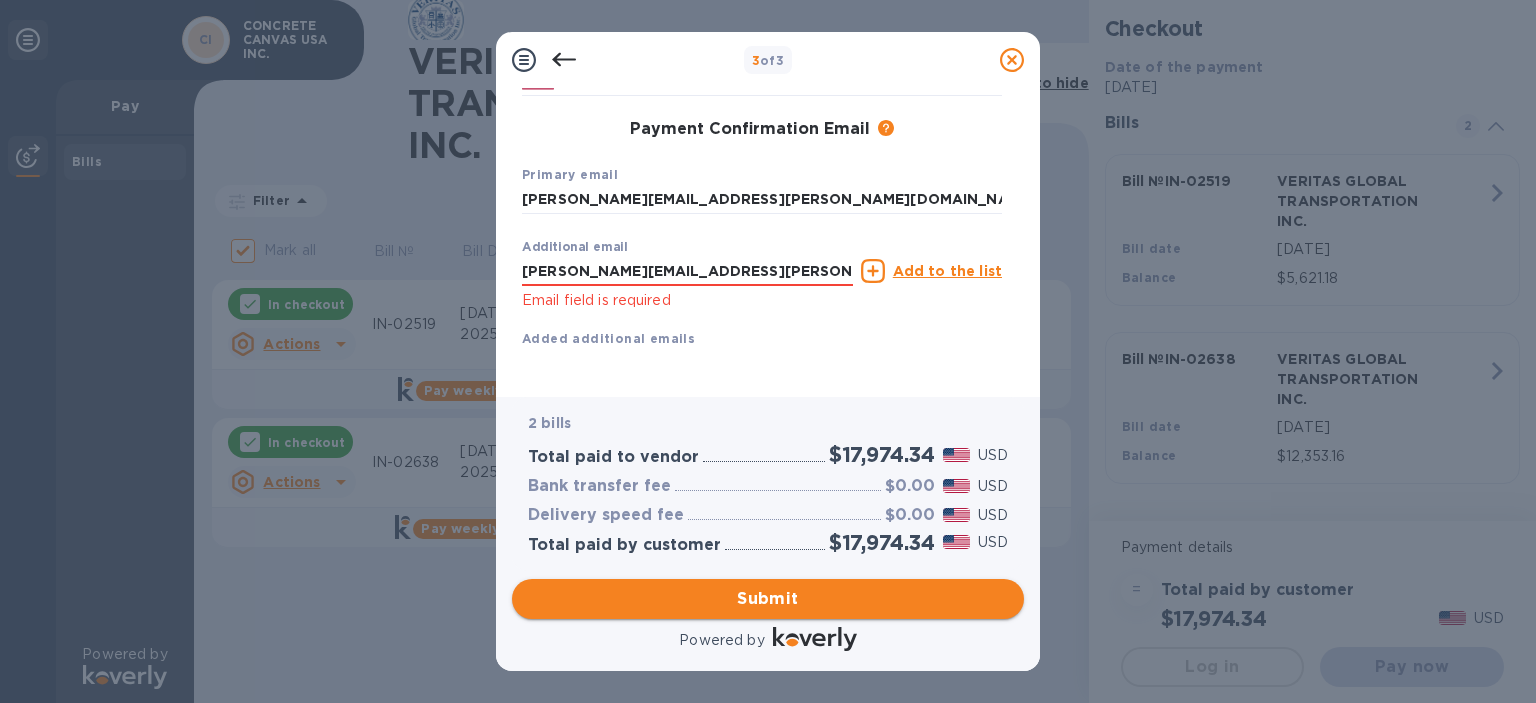 scroll, scrollTop: 300, scrollLeft: 0, axis: vertical 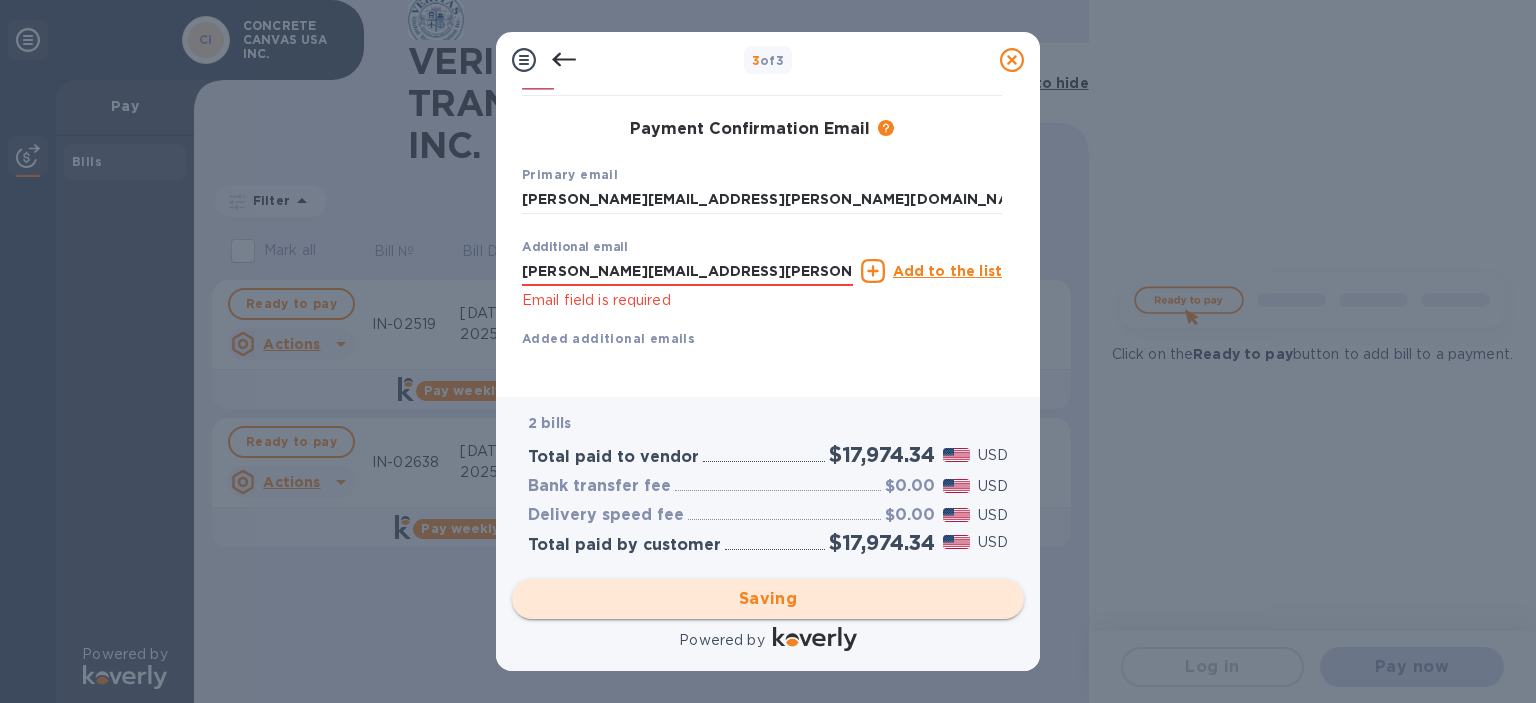checkbox on "false" 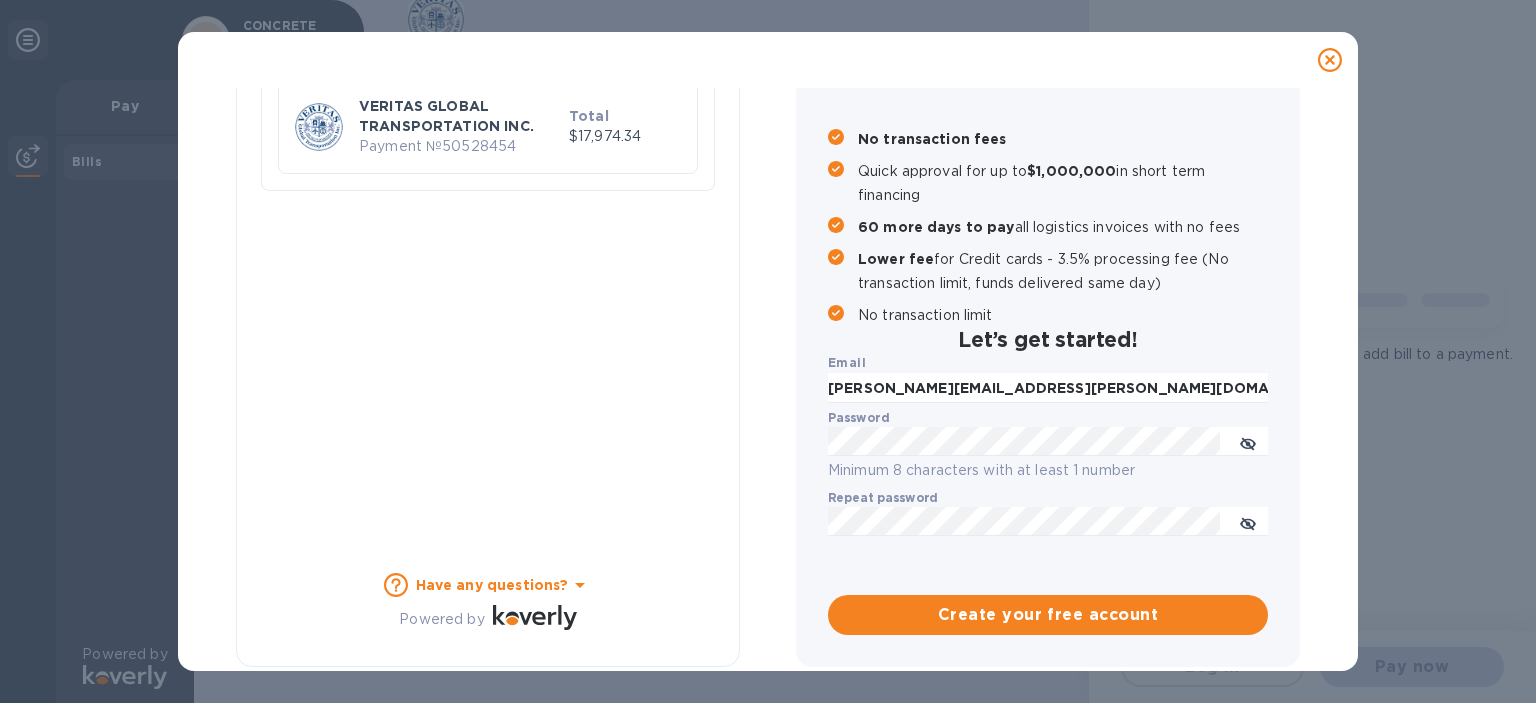 scroll, scrollTop: 216, scrollLeft: 0, axis: vertical 